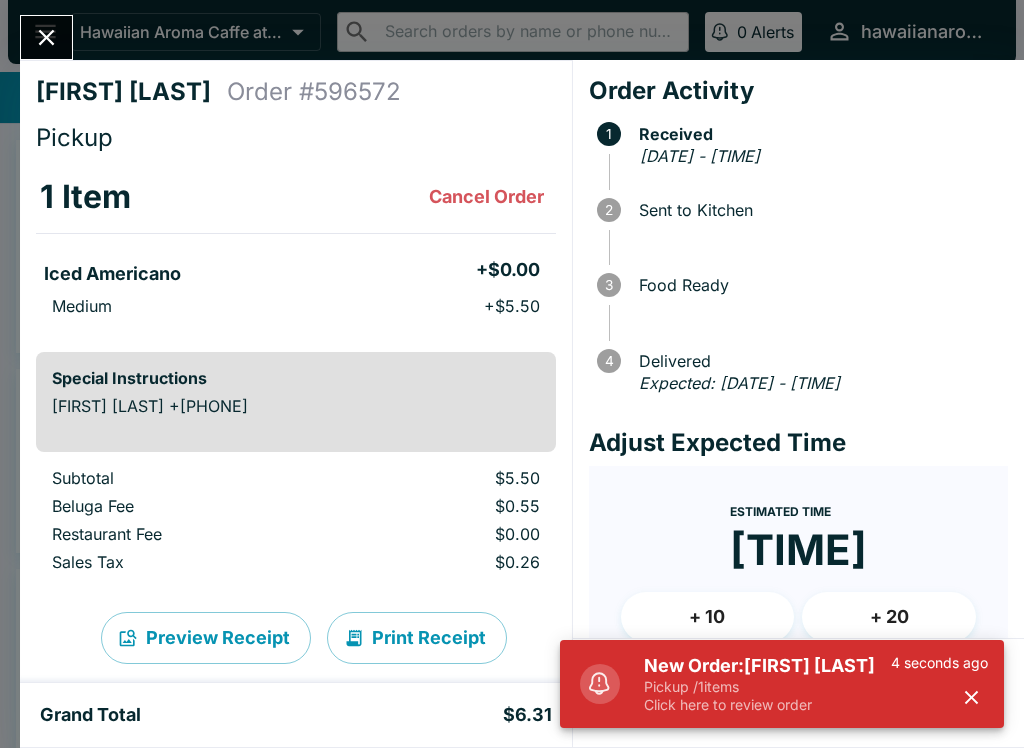 scroll, scrollTop: 0, scrollLeft: 0, axis: both 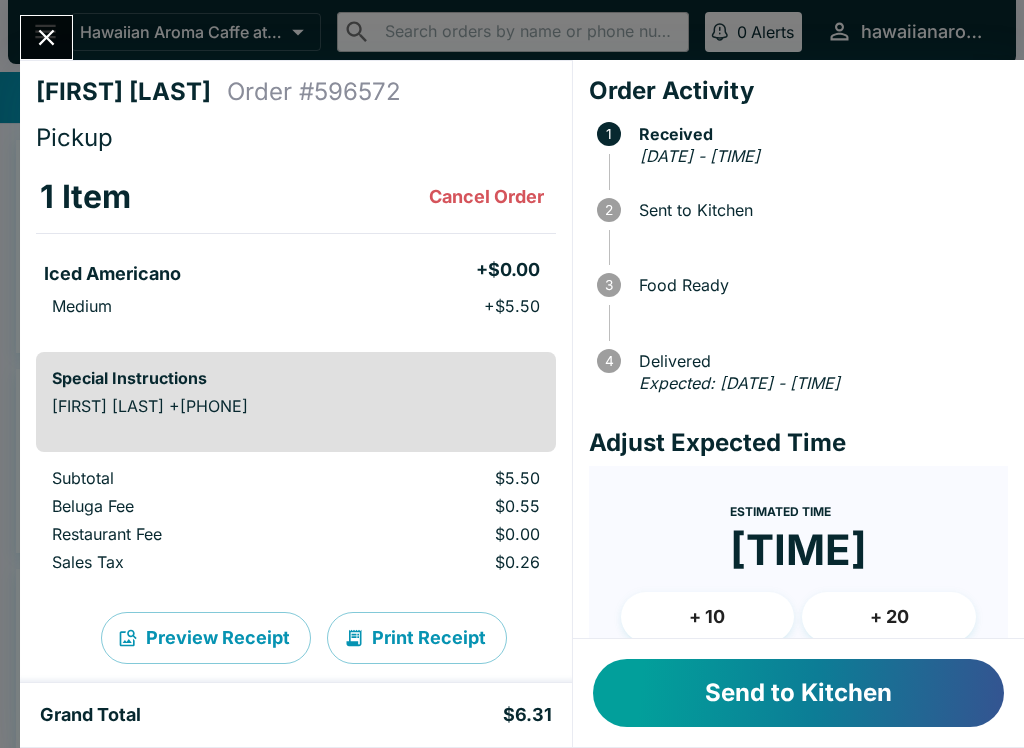 click on "Send to Kitchen" at bounding box center (798, 693) 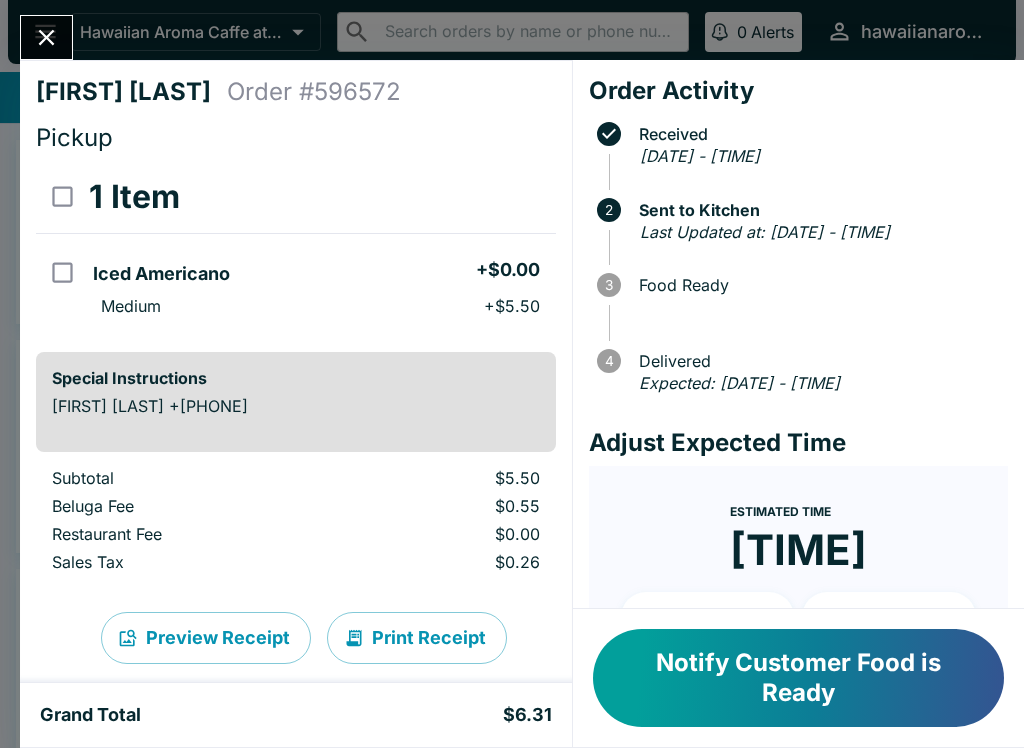 click 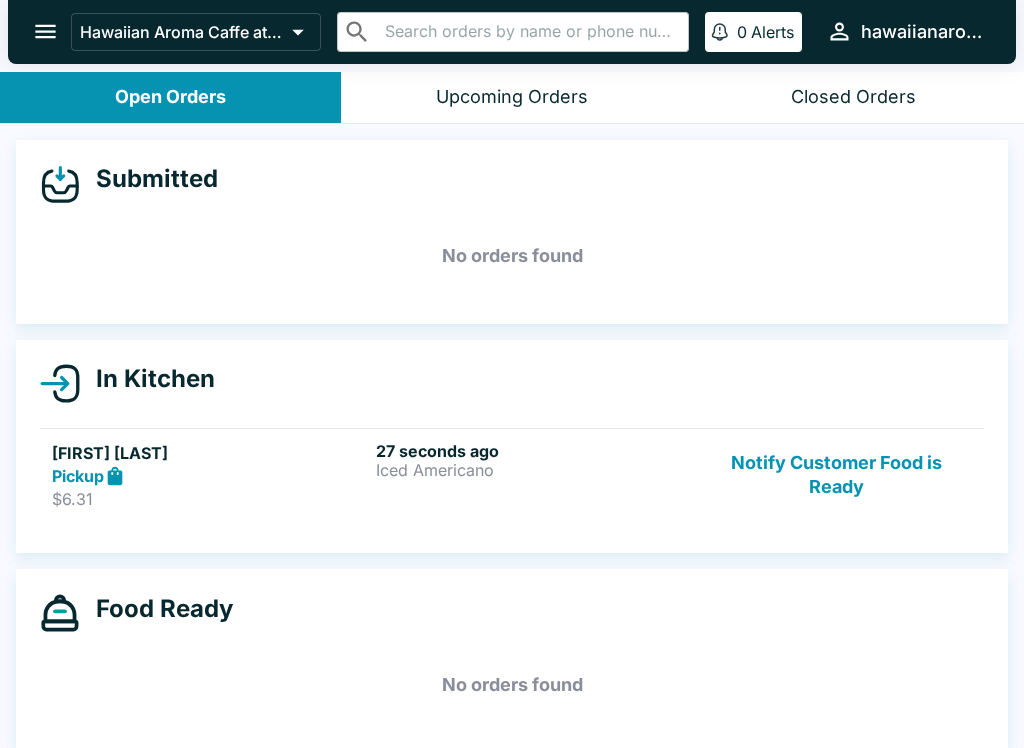 click on "Notify Customer Food is Ready" at bounding box center (836, 475) 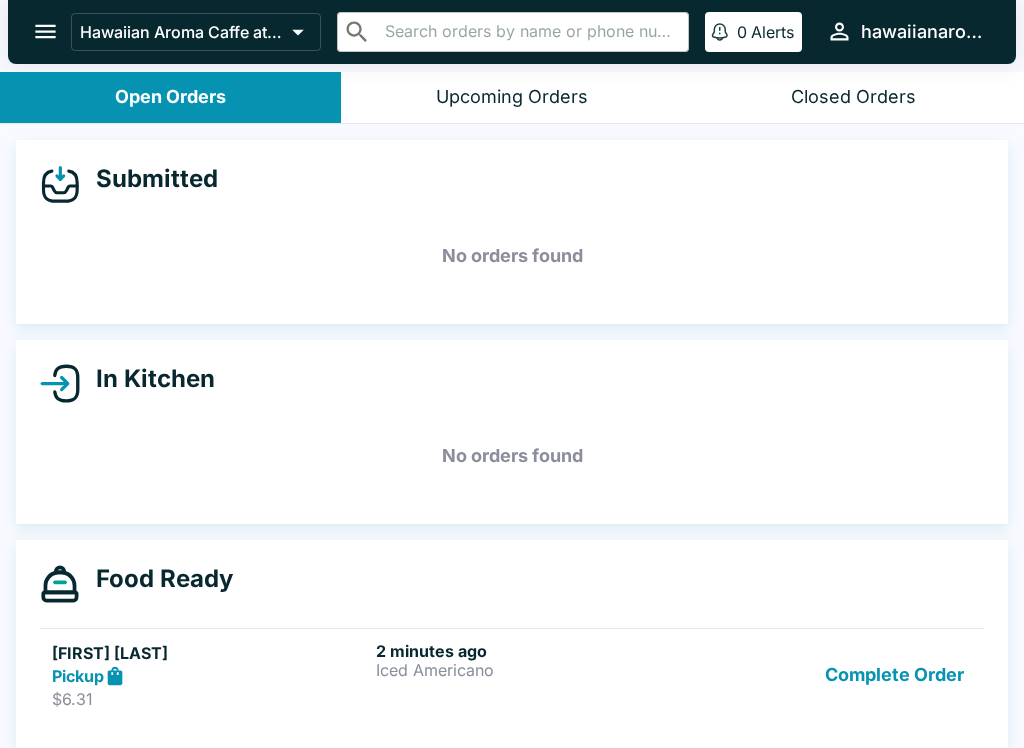 click on "Complete Order" at bounding box center (894, 675) 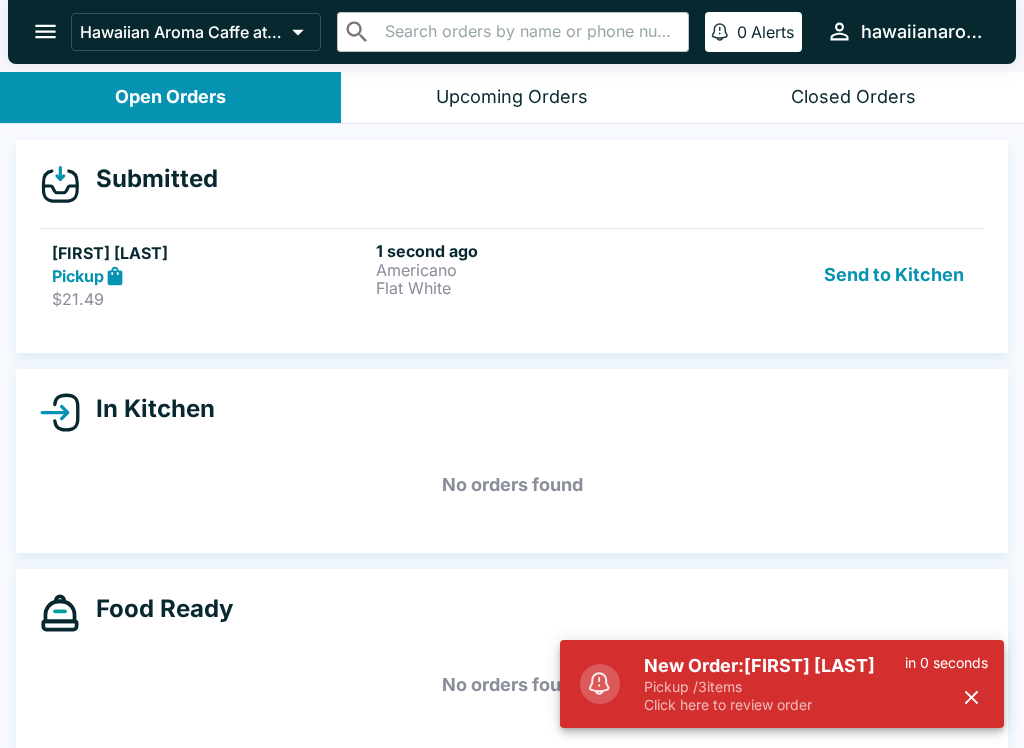 click on "Flat White" at bounding box center (534, 288) 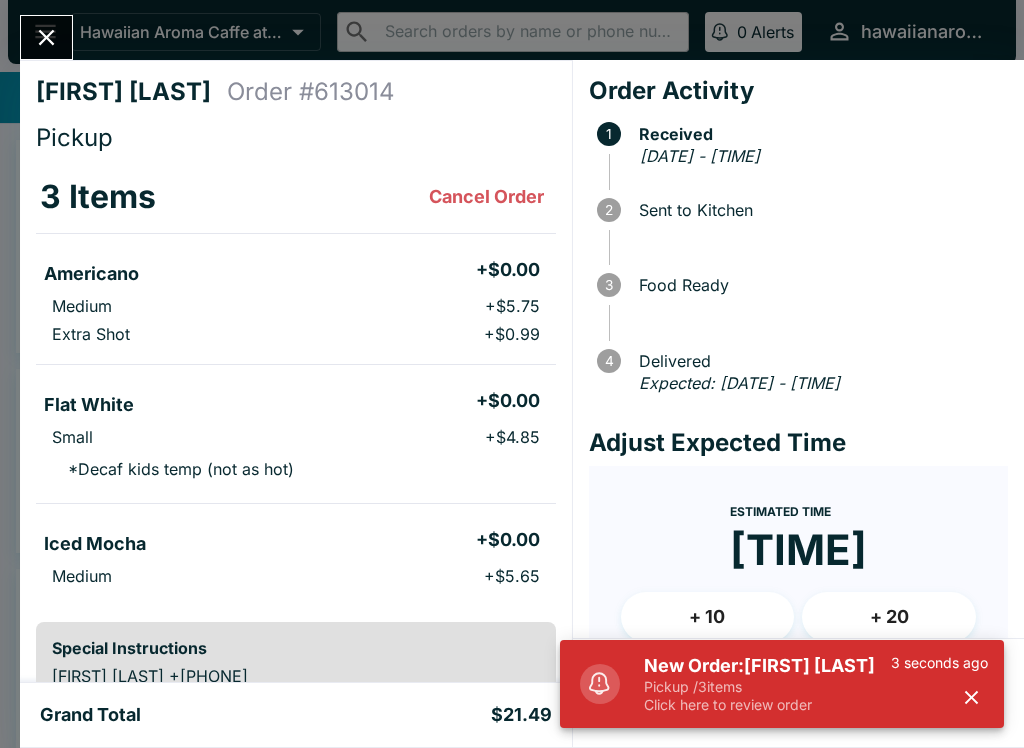 click 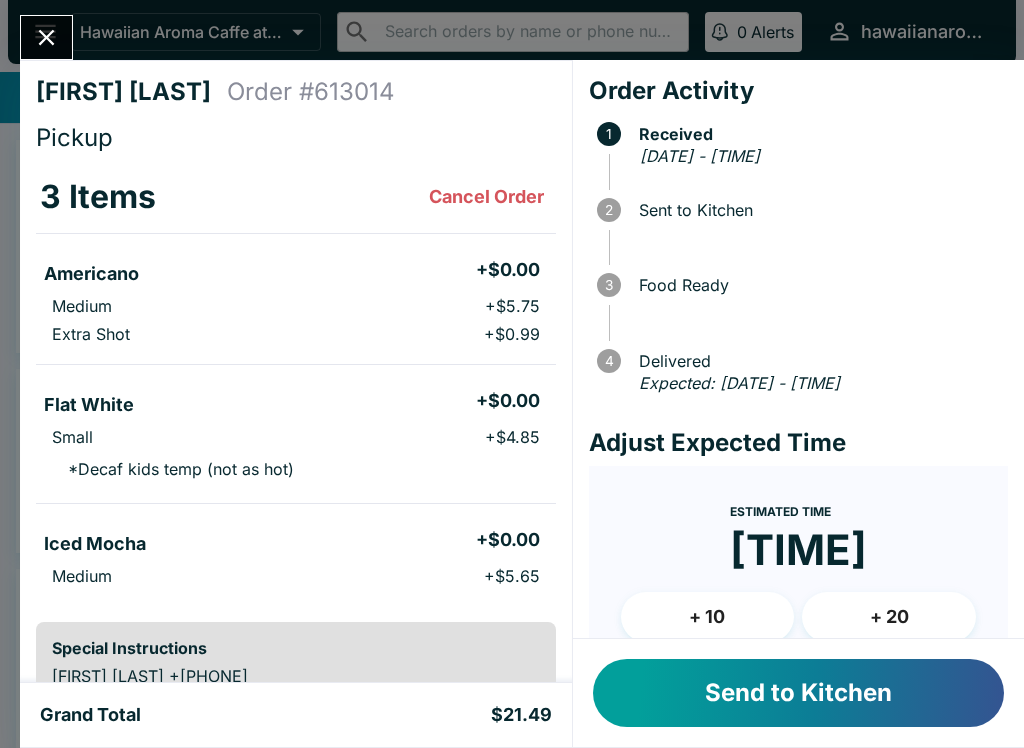 click on "Send to Kitchen" at bounding box center [798, 693] 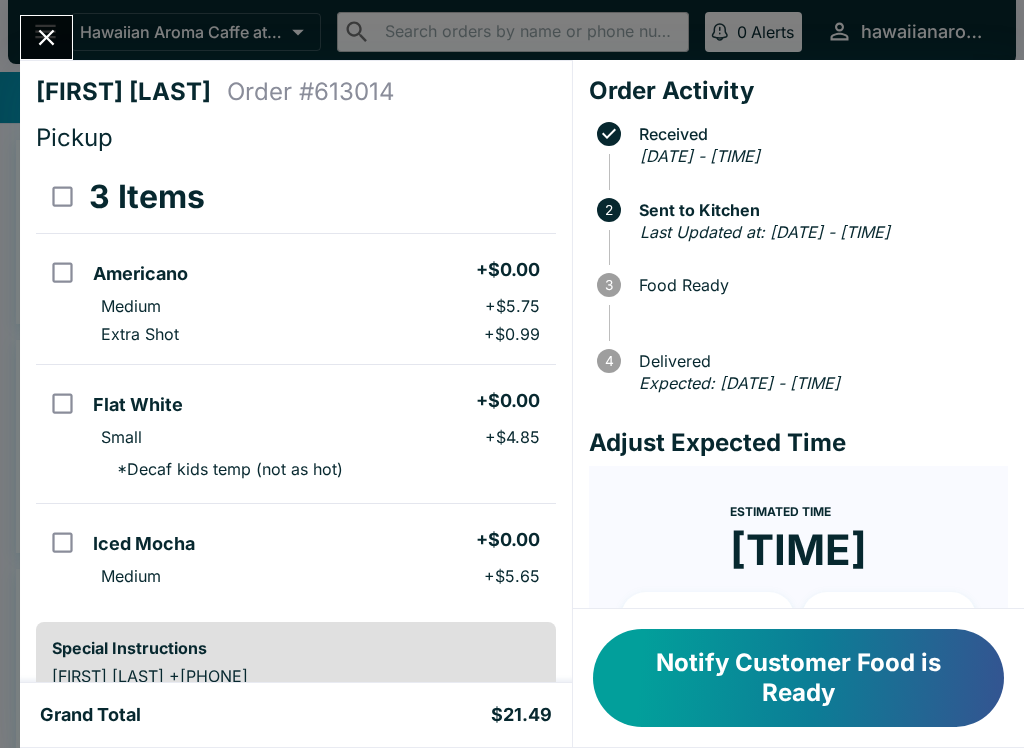 click on "Notify Customer Food is Ready" at bounding box center (798, 678) 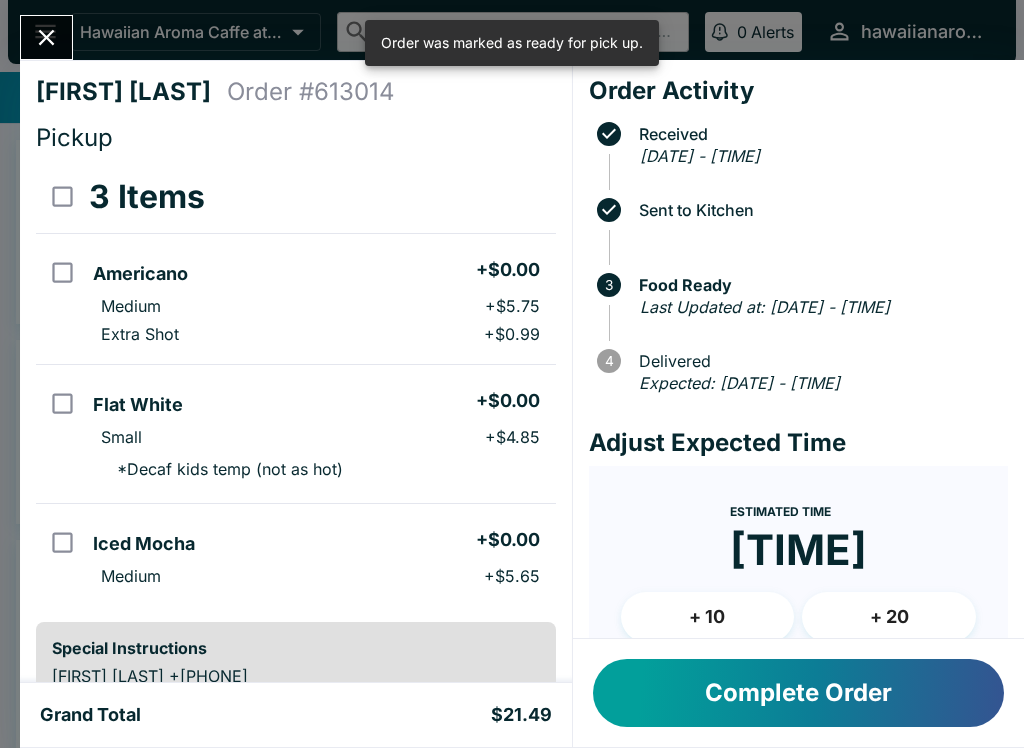 click 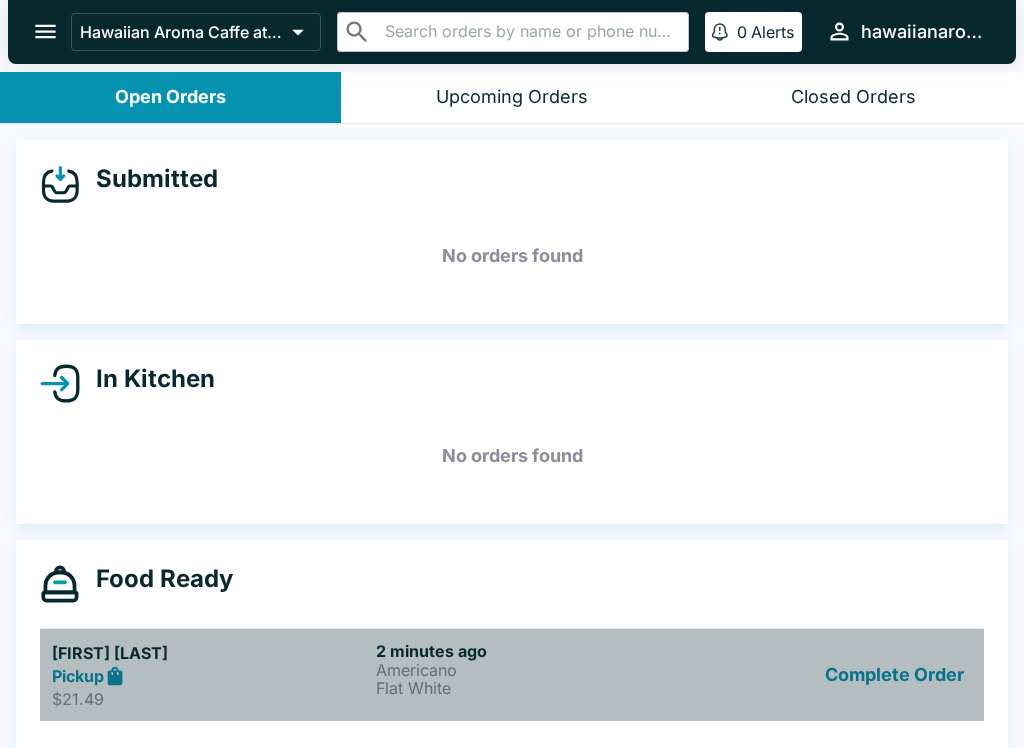 click on "[FIRST] [LAST] Pickup $21.49 2 minutes ago Americano Flat White  Complete Order" at bounding box center [512, 675] 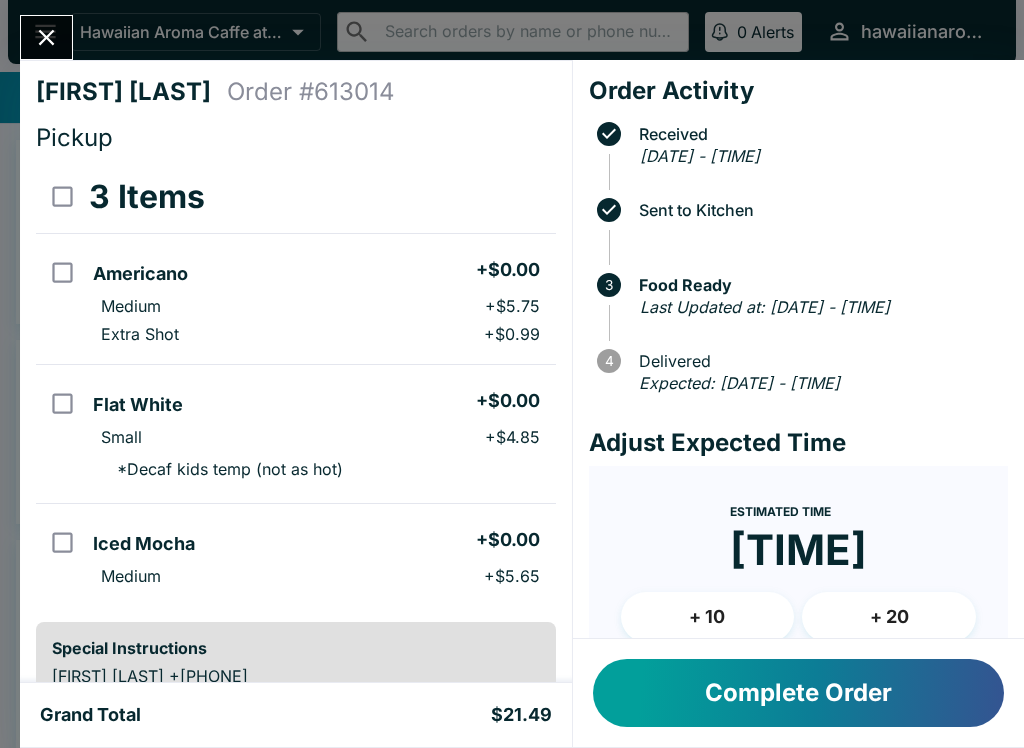 click on "Grand Total $21.49" at bounding box center [296, 715] 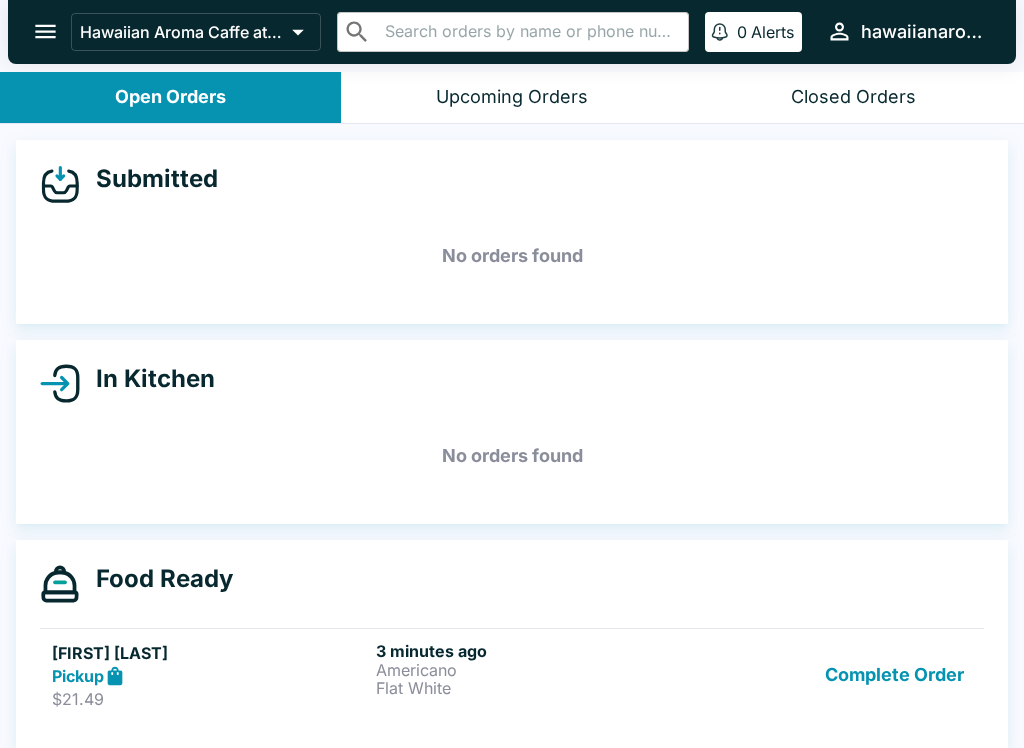 click on "Open Orders" at bounding box center (170, 97) 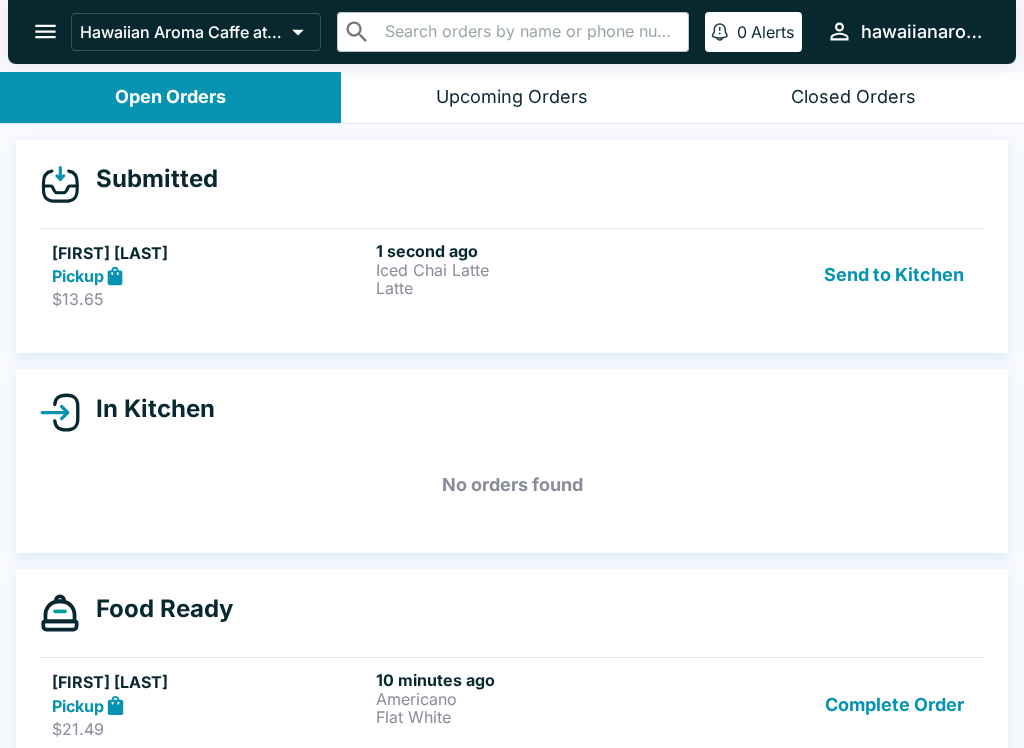 click on "Send to Kitchen" at bounding box center (894, 275) 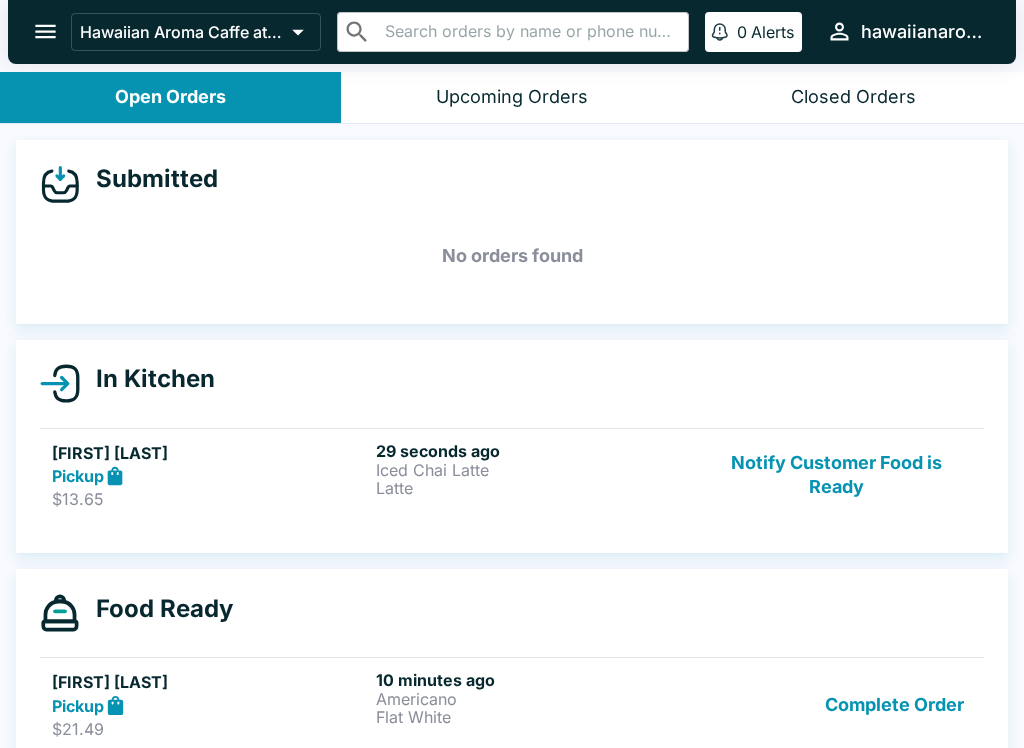 click on "Pickup" at bounding box center (210, 476) 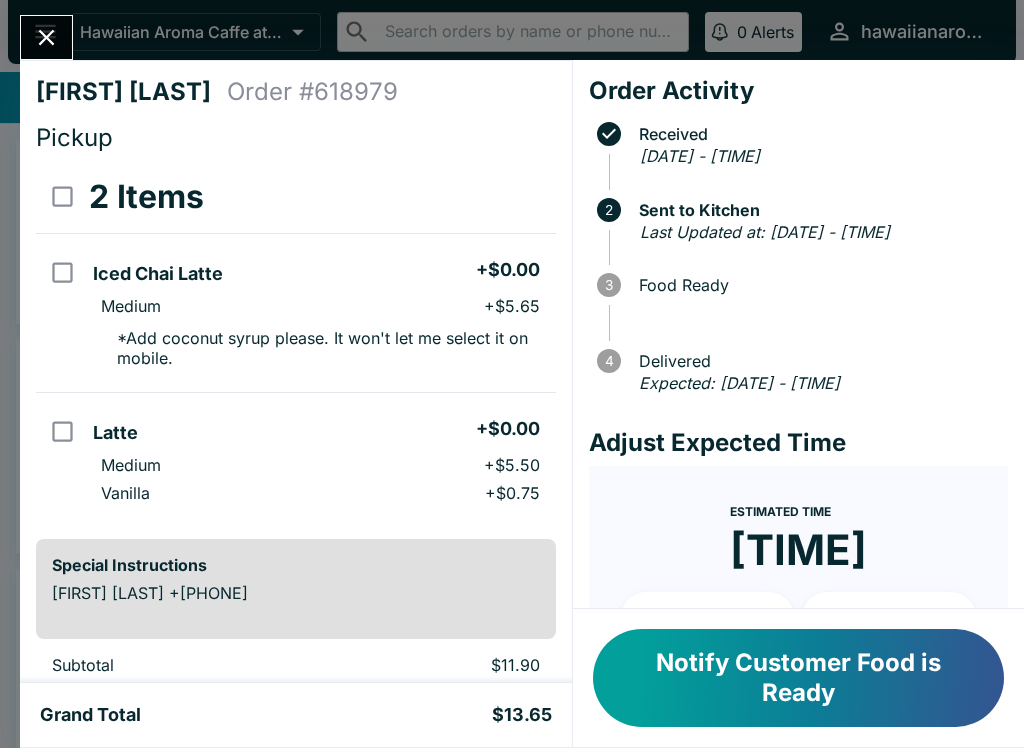 click 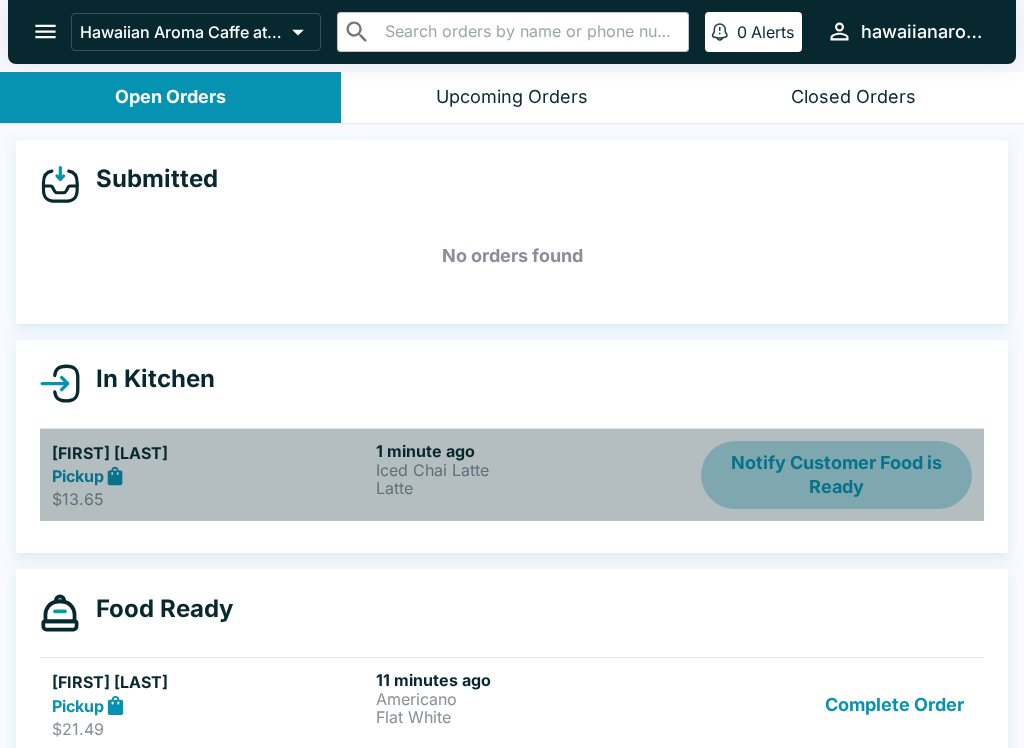 click on "Notify Customer Food is Ready" at bounding box center (836, 475) 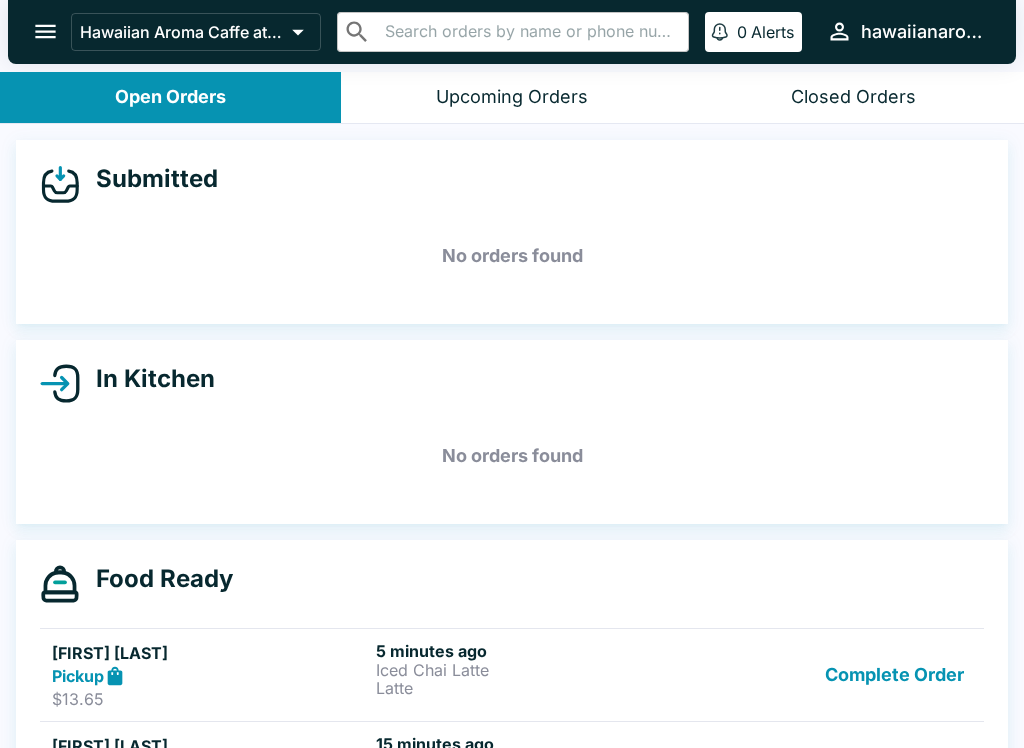 click 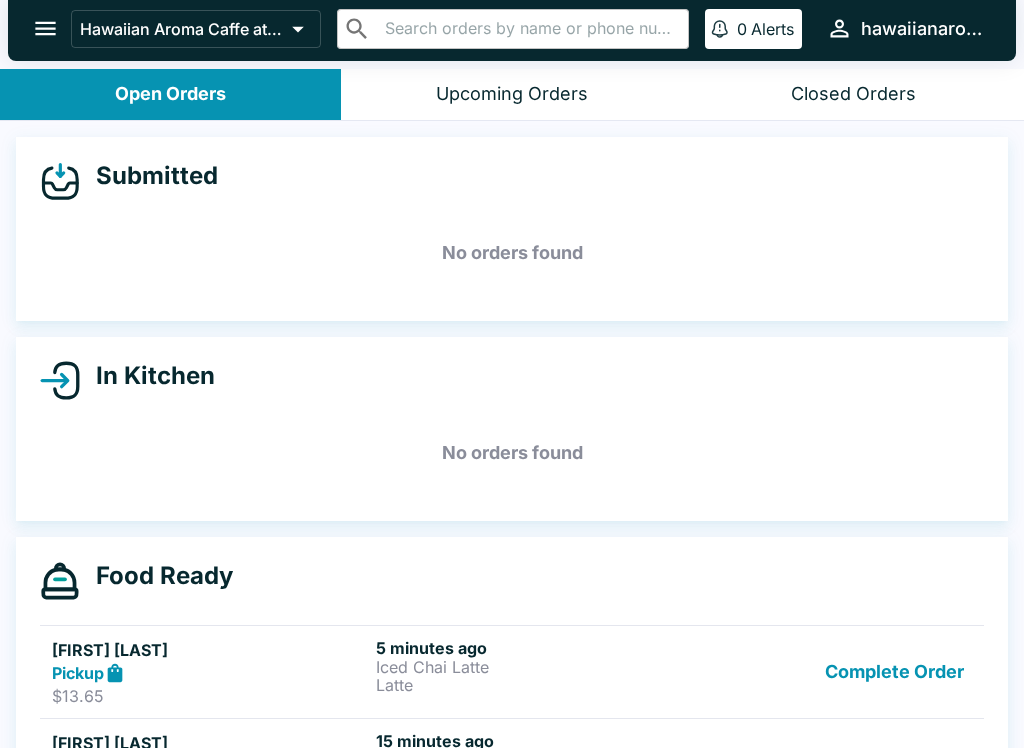 click on "Open Orders" at bounding box center (170, 94) 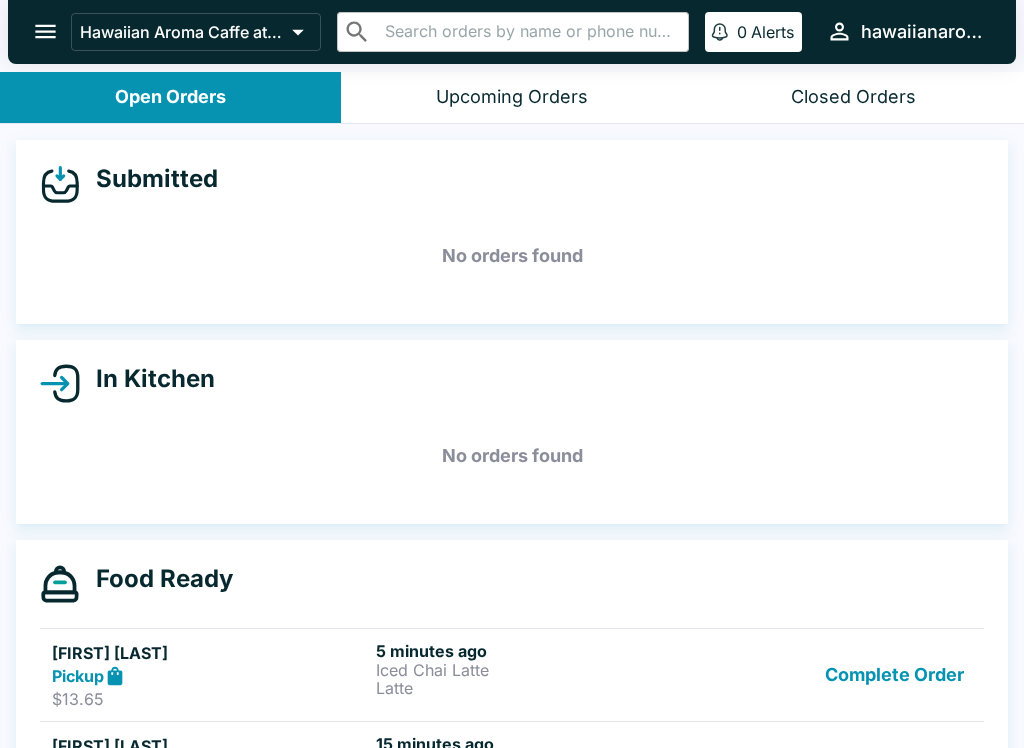 scroll, scrollTop: 3, scrollLeft: 0, axis: vertical 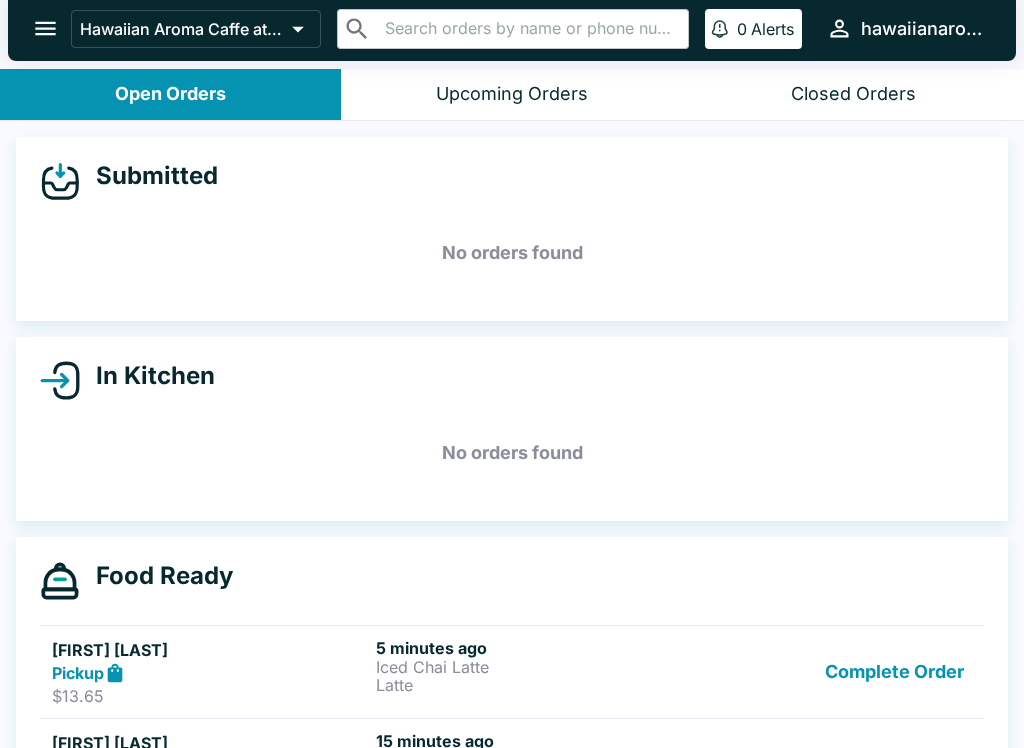 click on "No orders found" at bounding box center (512, 253) 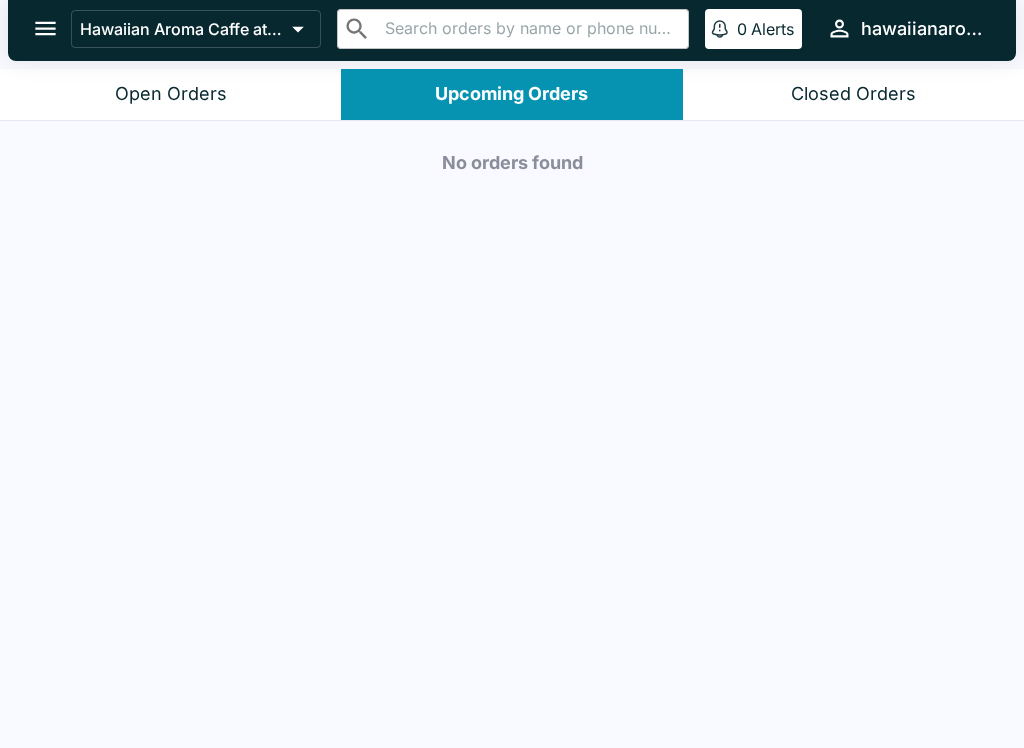 click on "No orders found" at bounding box center (512, 435) 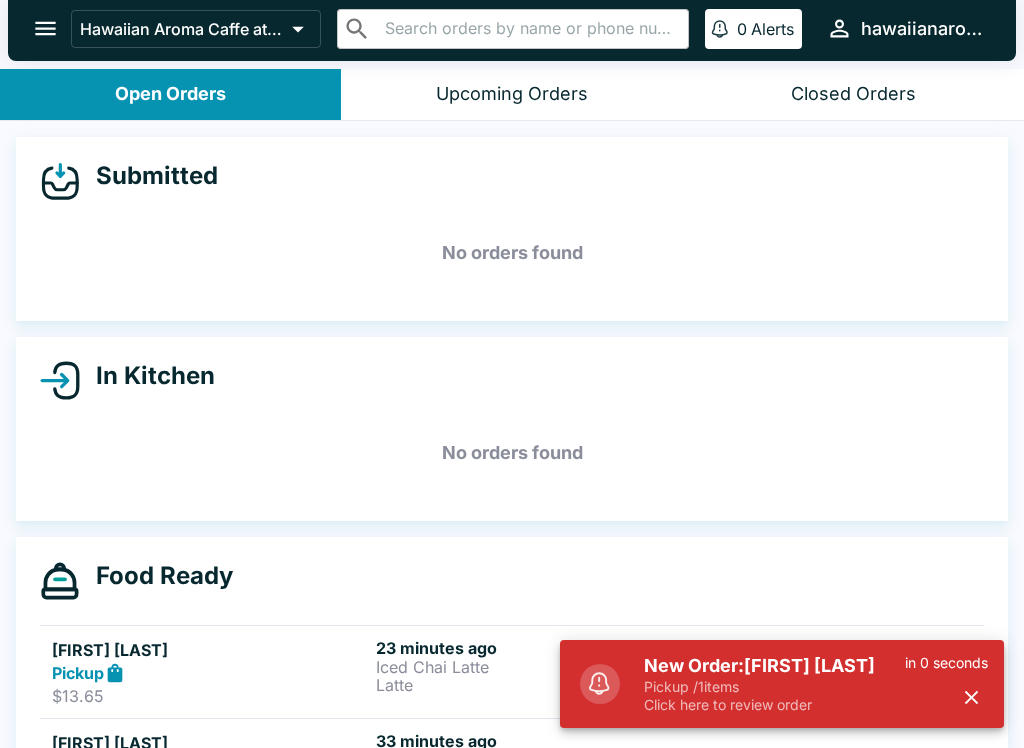 scroll, scrollTop: 0, scrollLeft: 0, axis: both 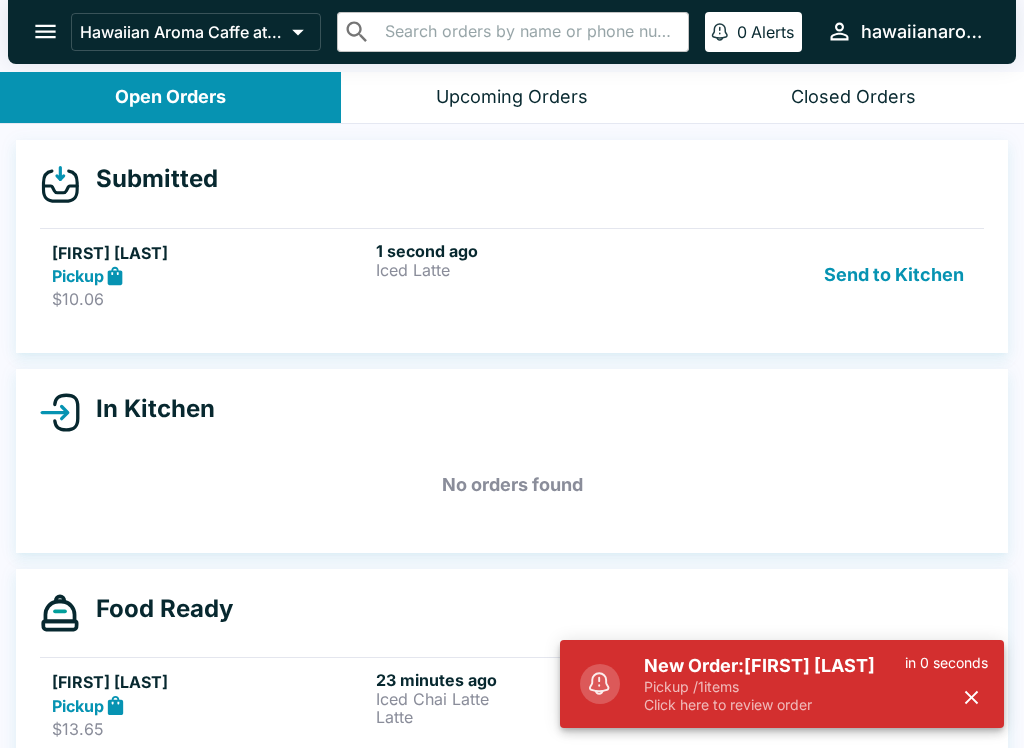 click on "1 second ago Iced Latte" at bounding box center (534, 275) 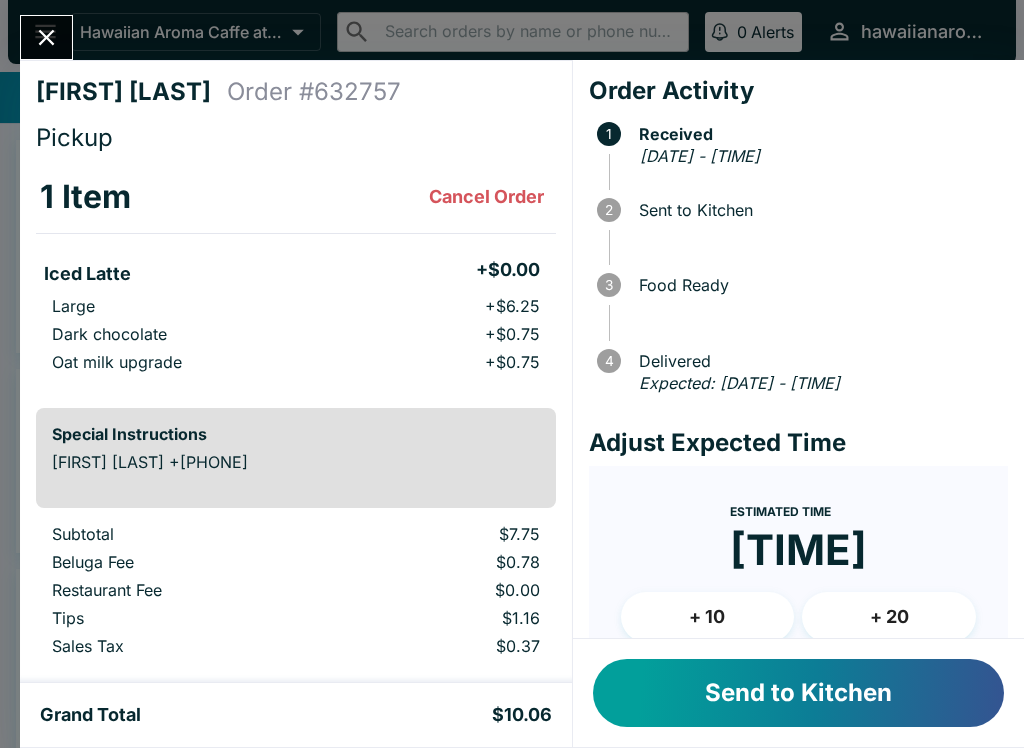 click on "Send to Kitchen" at bounding box center (798, 693) 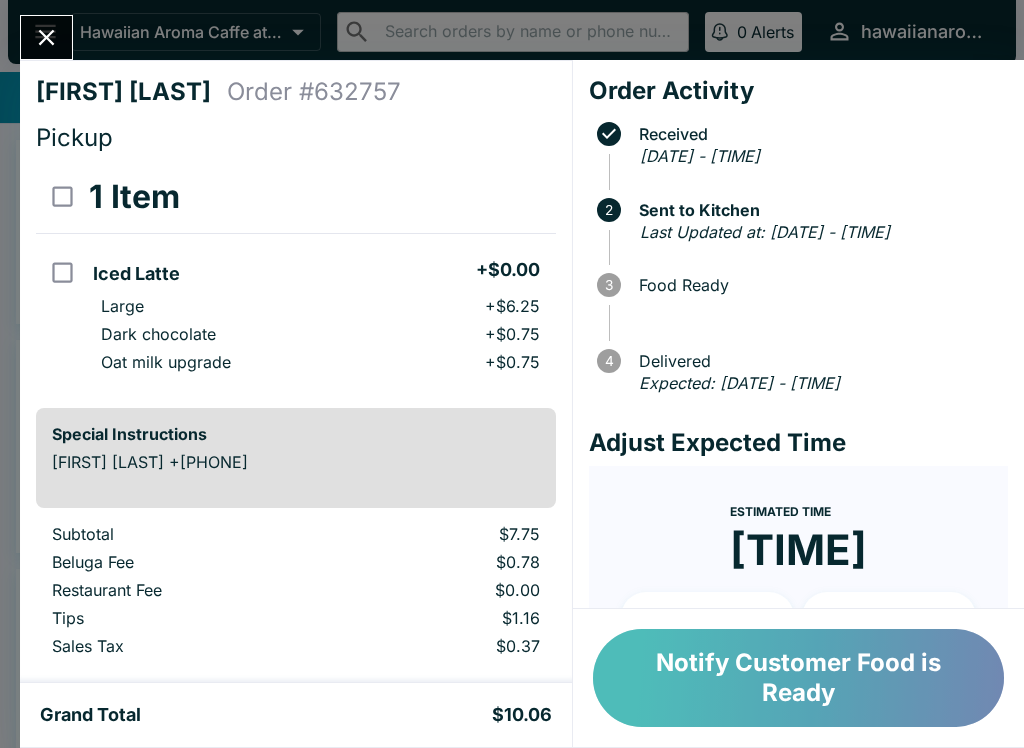 click on "Notify Customer Food is Ready" at bounding box center (798, 678) 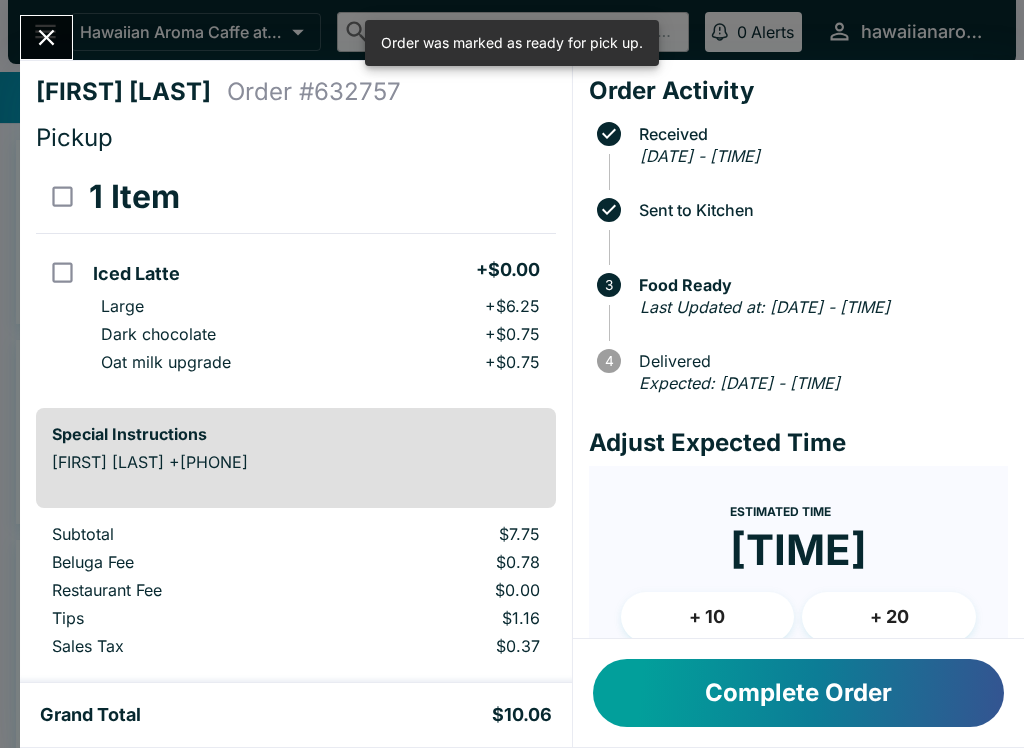 click 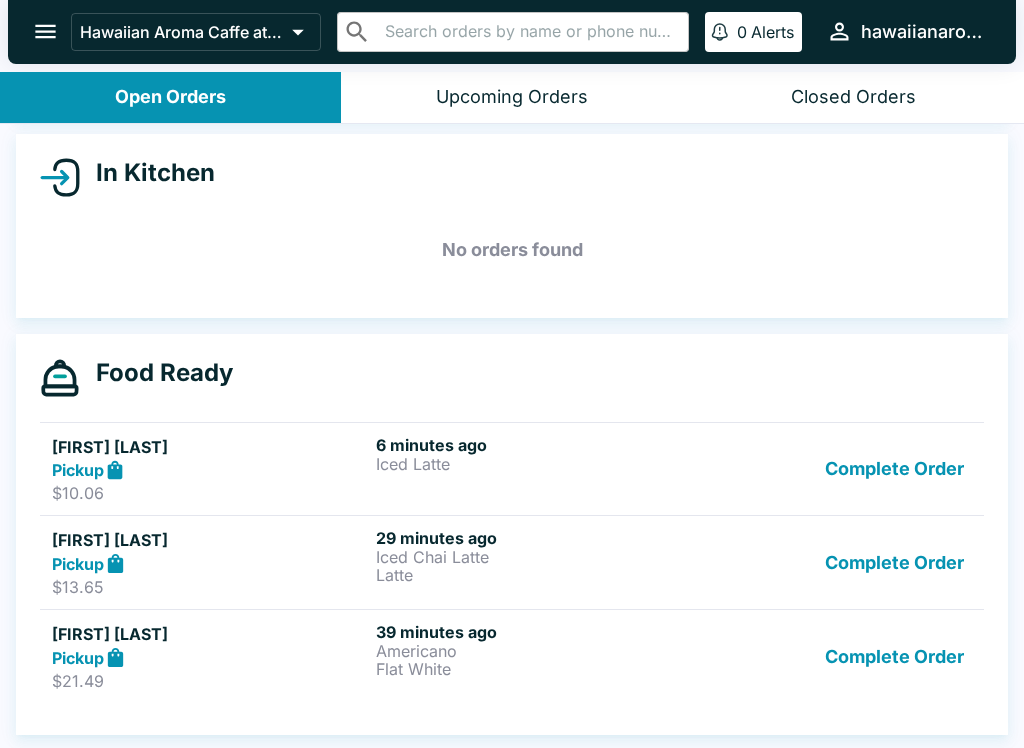 scroll, scrollTop: 206, scrollLeft: 0, axis: vertical 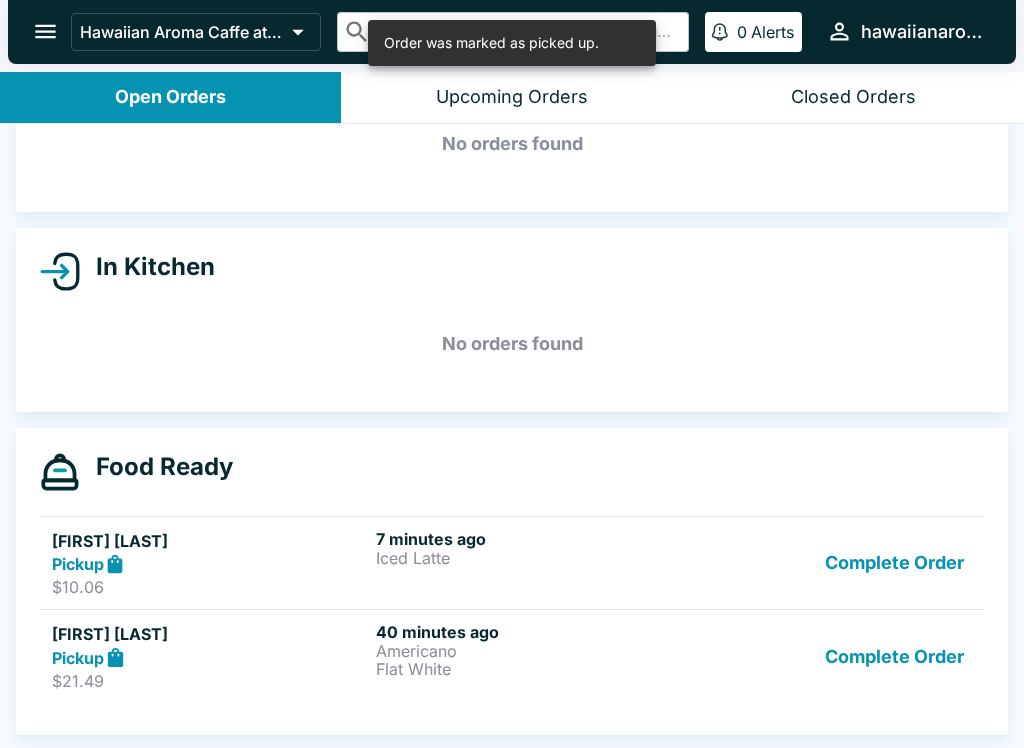 click on "Complete Order" at bounding box center (894, 656) 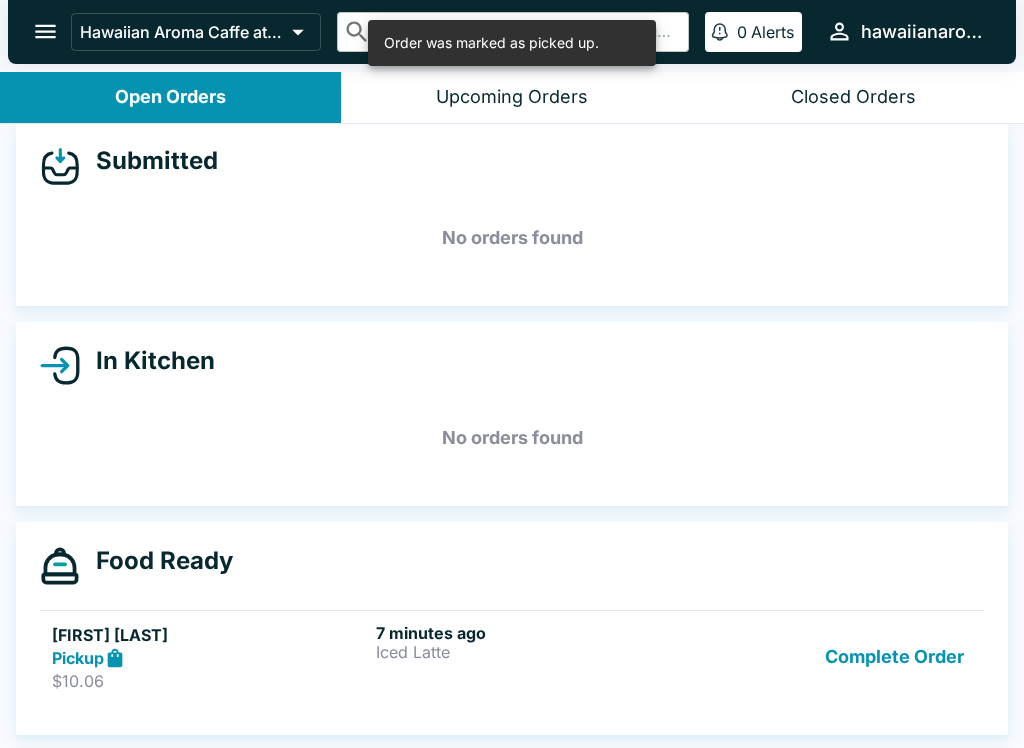 scroll, scrollTop: 18, scrollLeft: 0, axis: vertical 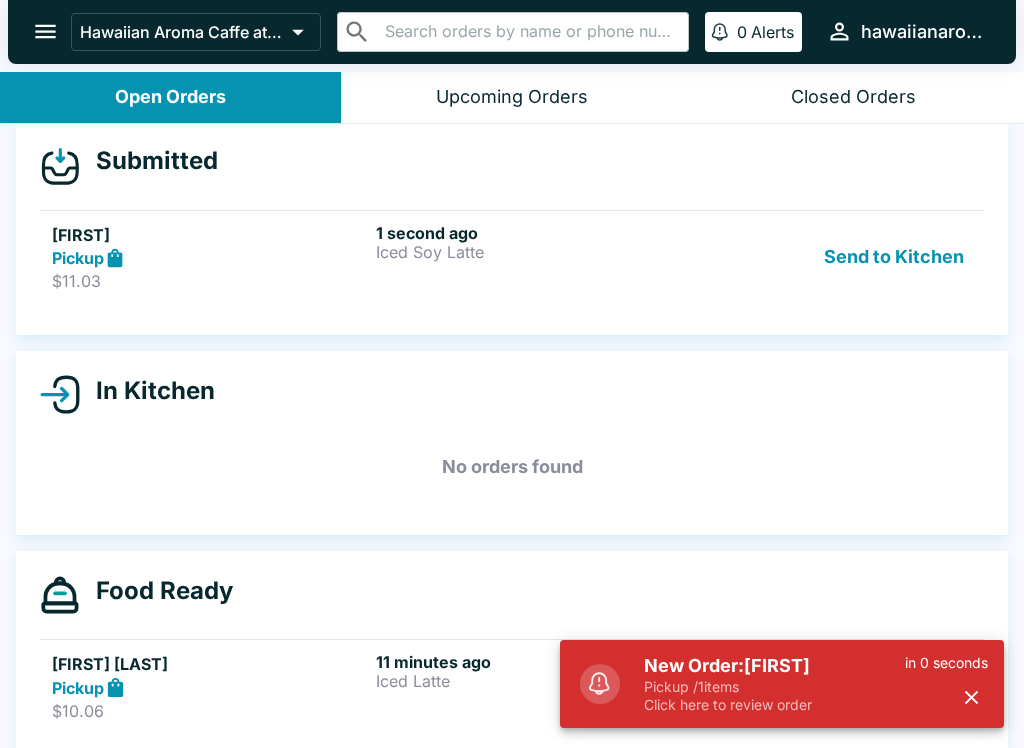 click at bounding box center (971, 697) 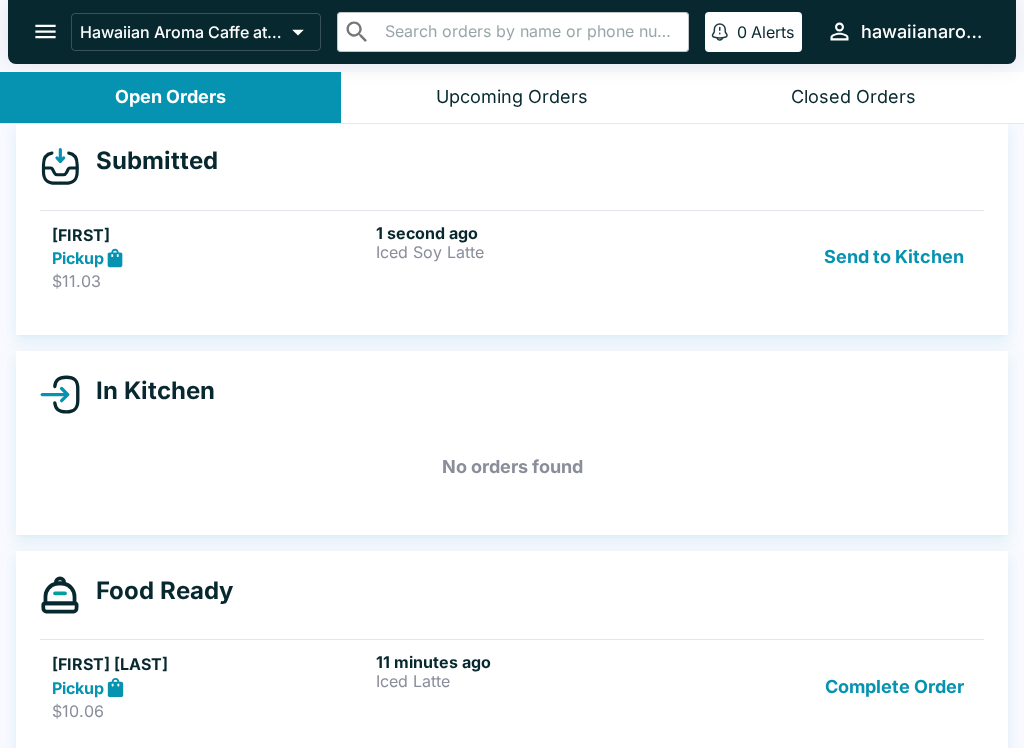 click on "Send to Kitchen" at bounding box center [894, 257] 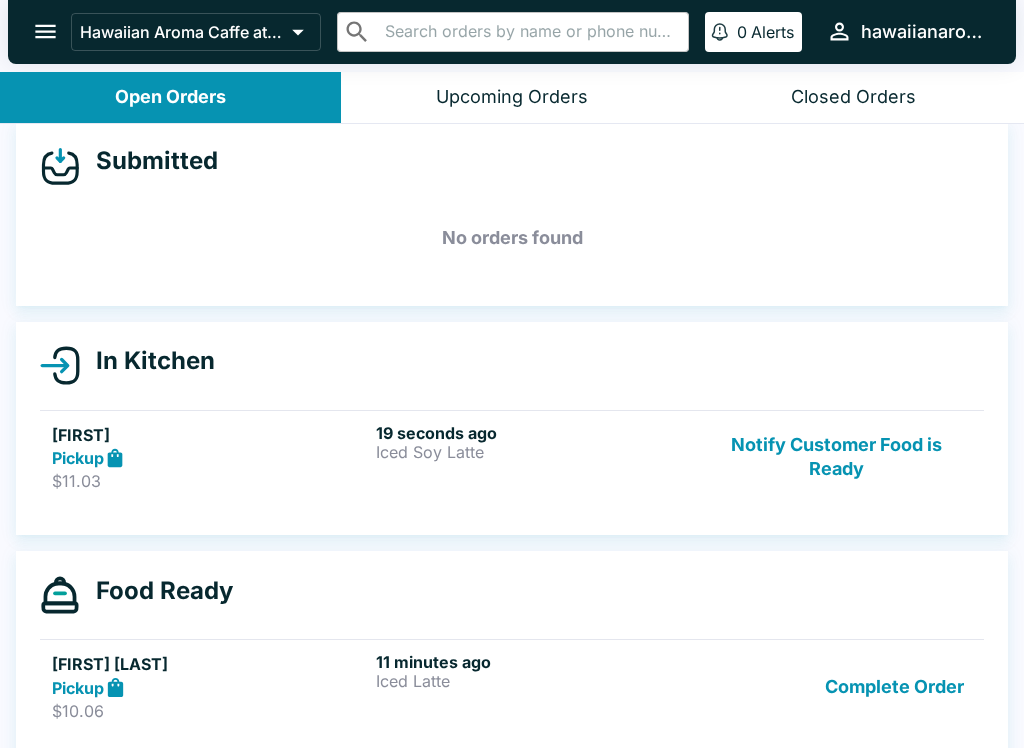 click on "19 seconds ago Iced Soy Latte" at bounding box center (534, 457) 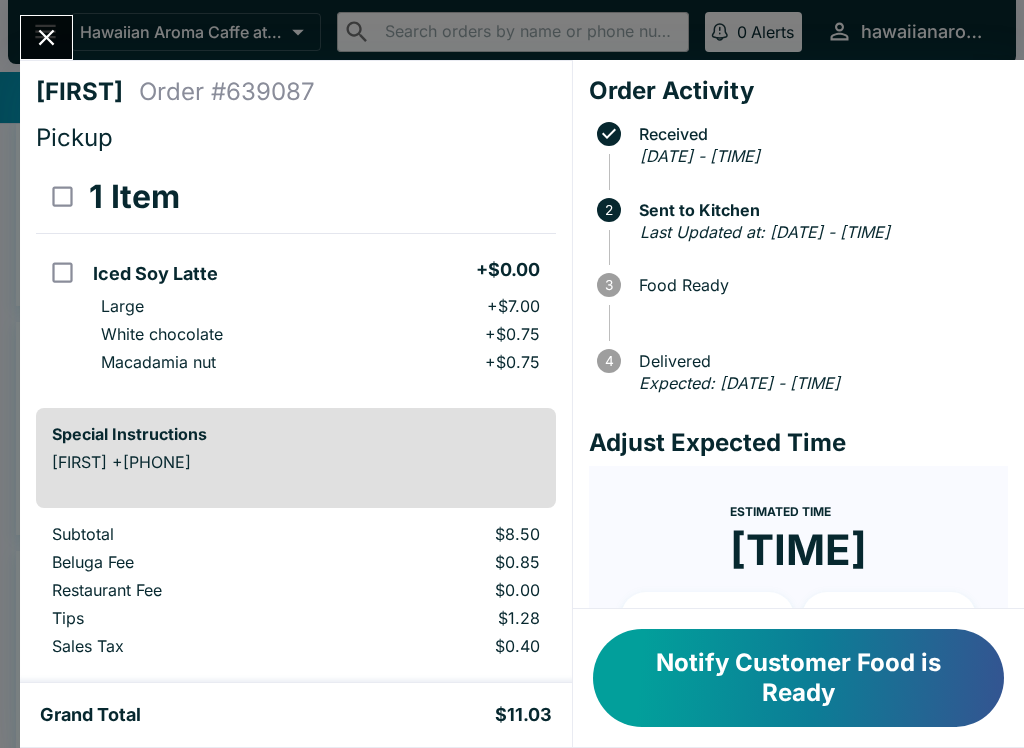 click 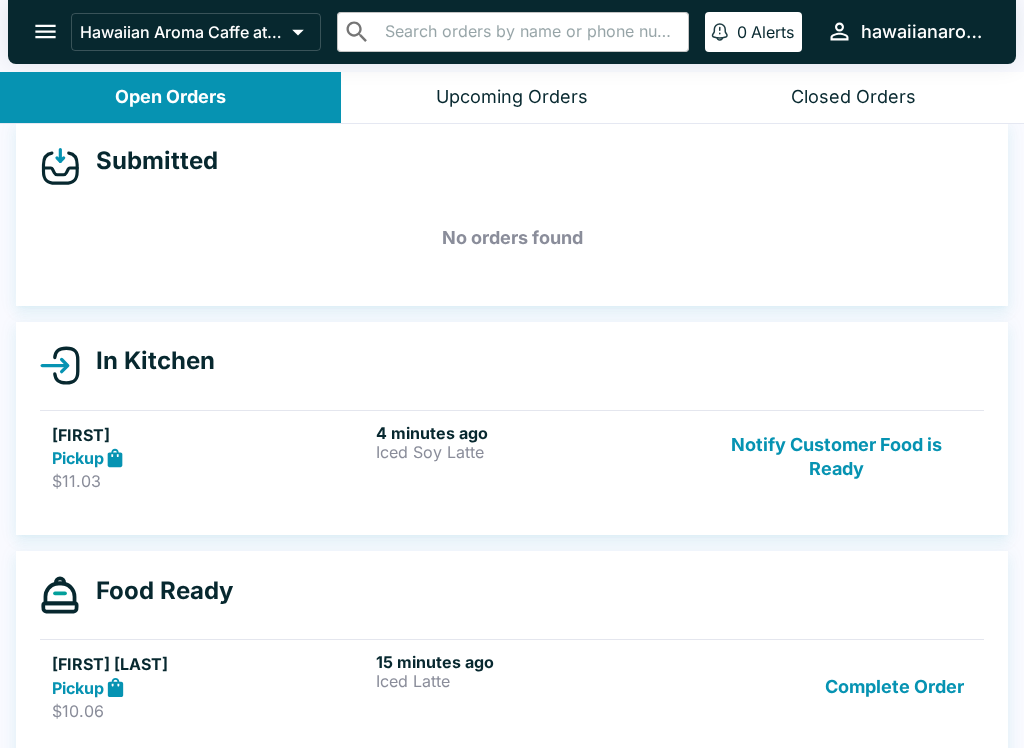 click on "Notify Customer Food is Ready" at bounding box center (836, 457) 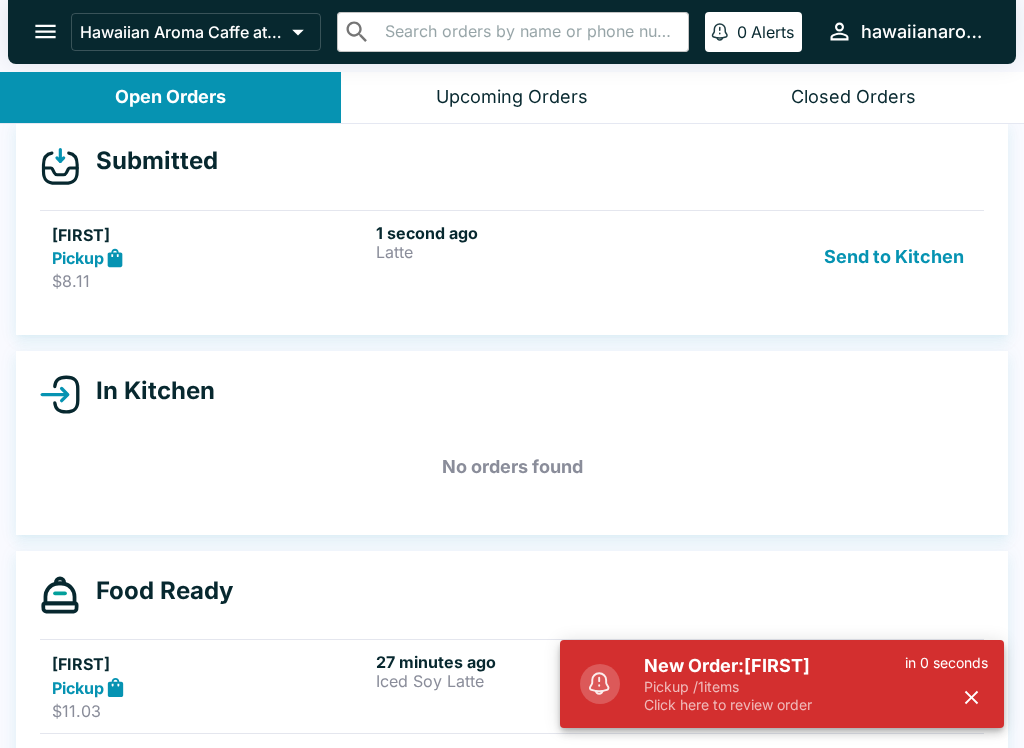 click on "Pickup" at bounding box center (210, 258) 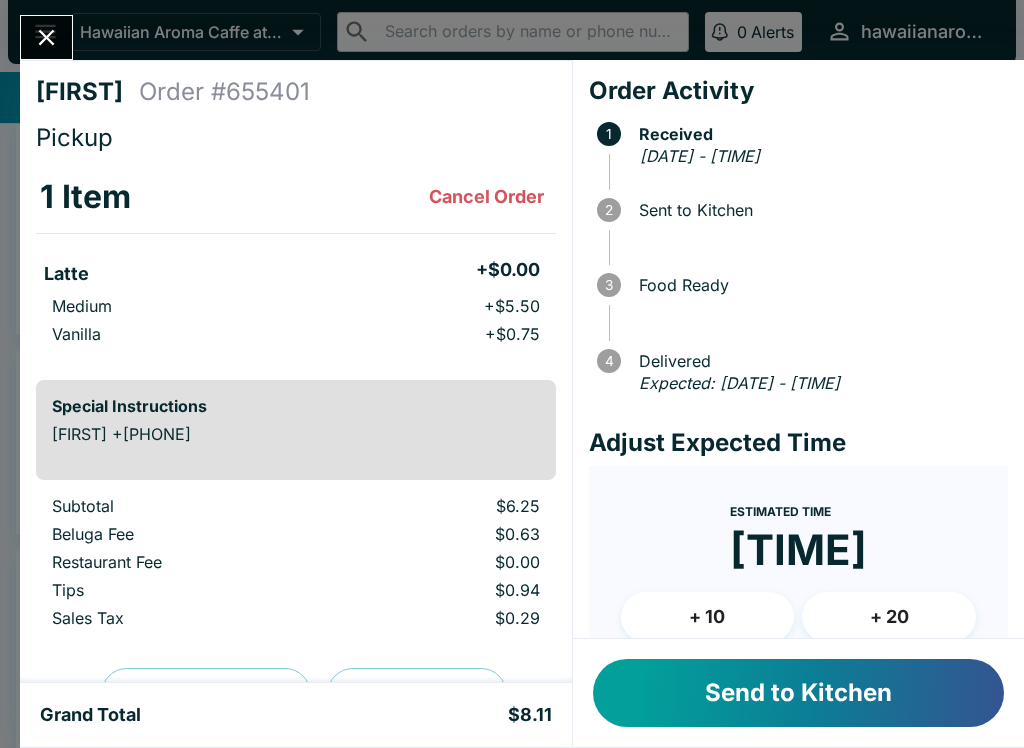 click on "Send to Kitchen" at bounding box center [798, 693] 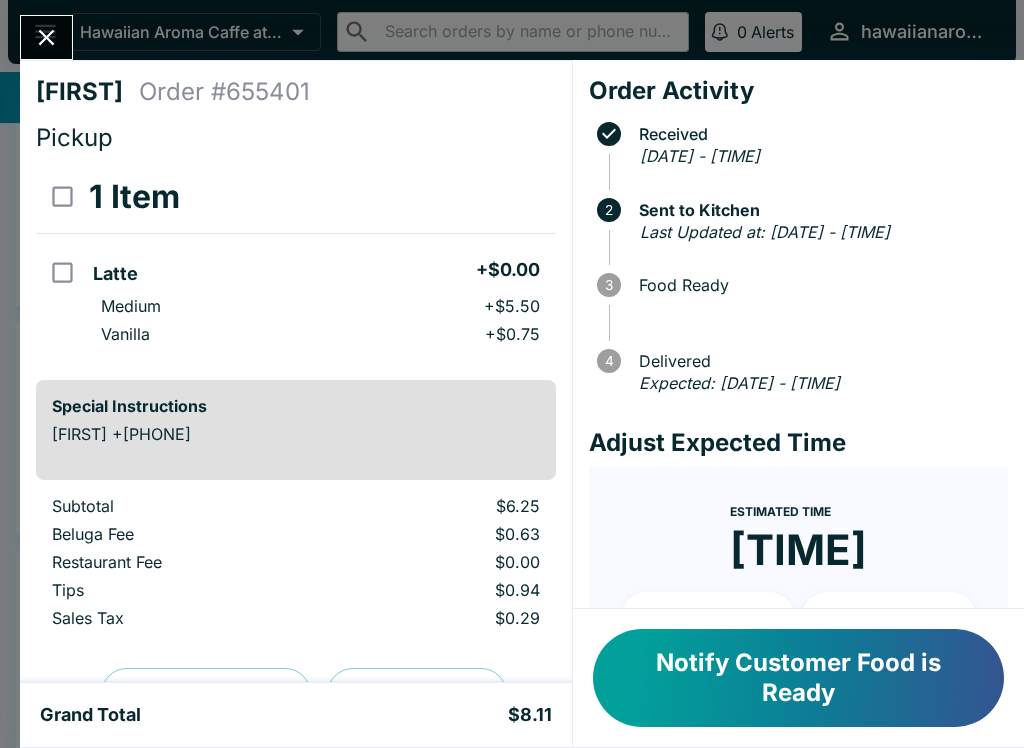 click at bounding box center [46, 37] 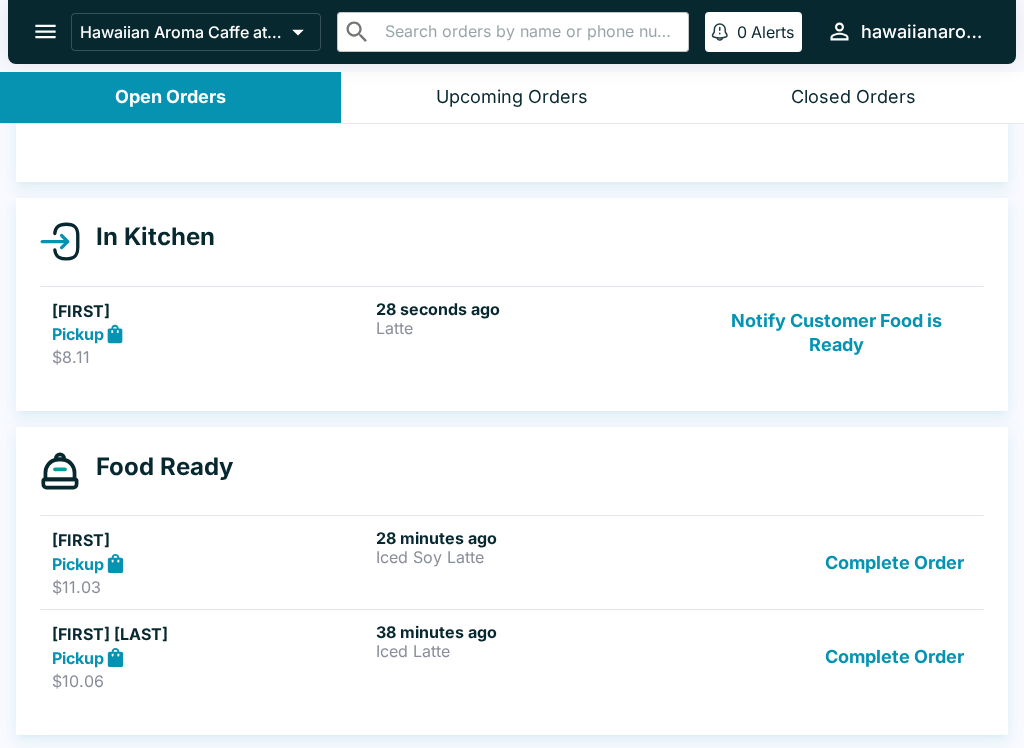 scroll, scrollTop: 142, scrollLeft: 0, axis: vertical 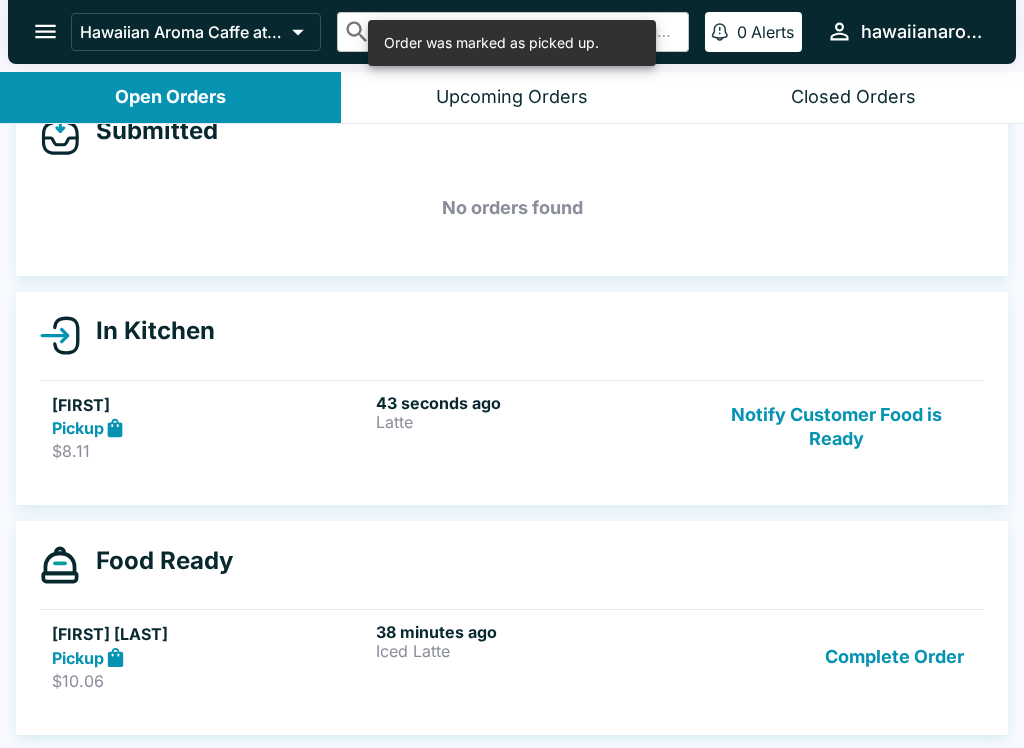 click on "Complete Order" at bounding box center [894, 656] 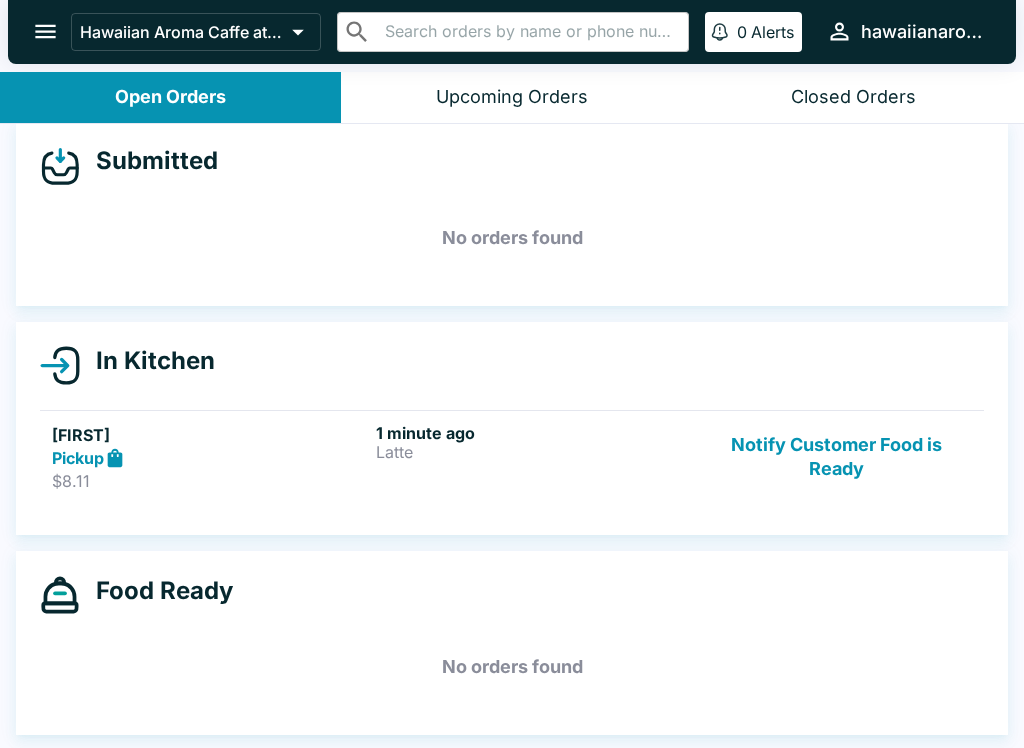click on "Notify Customer Food is Ready" at bounding box center [836, 457] 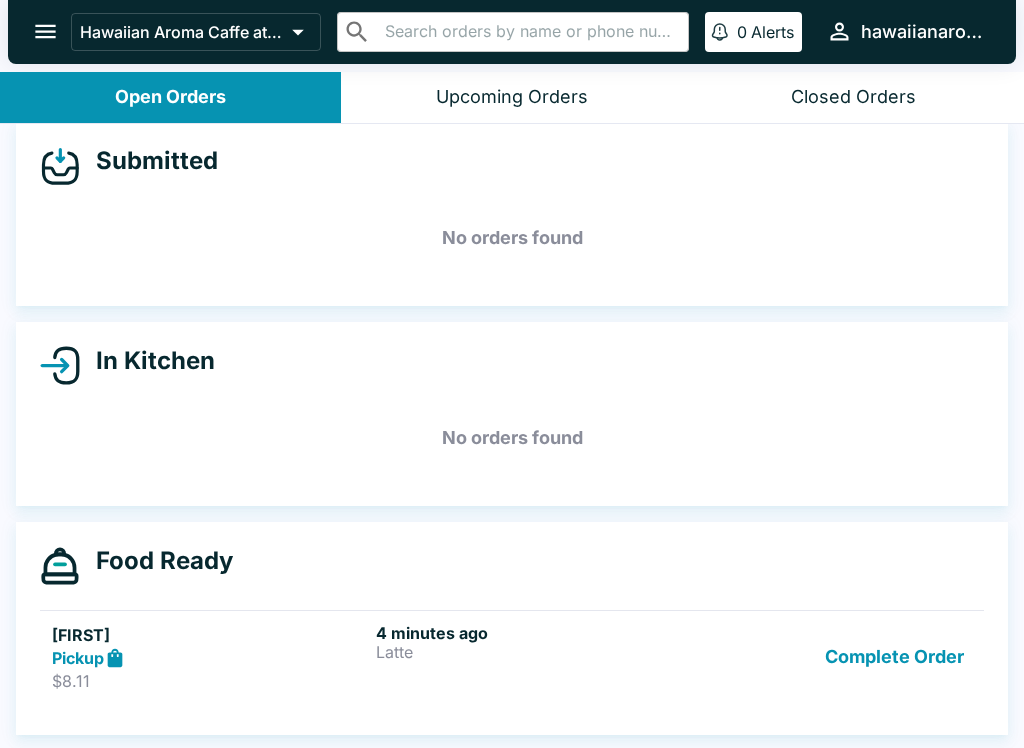 click on "Complete Order" at bounding box center [894, 657] 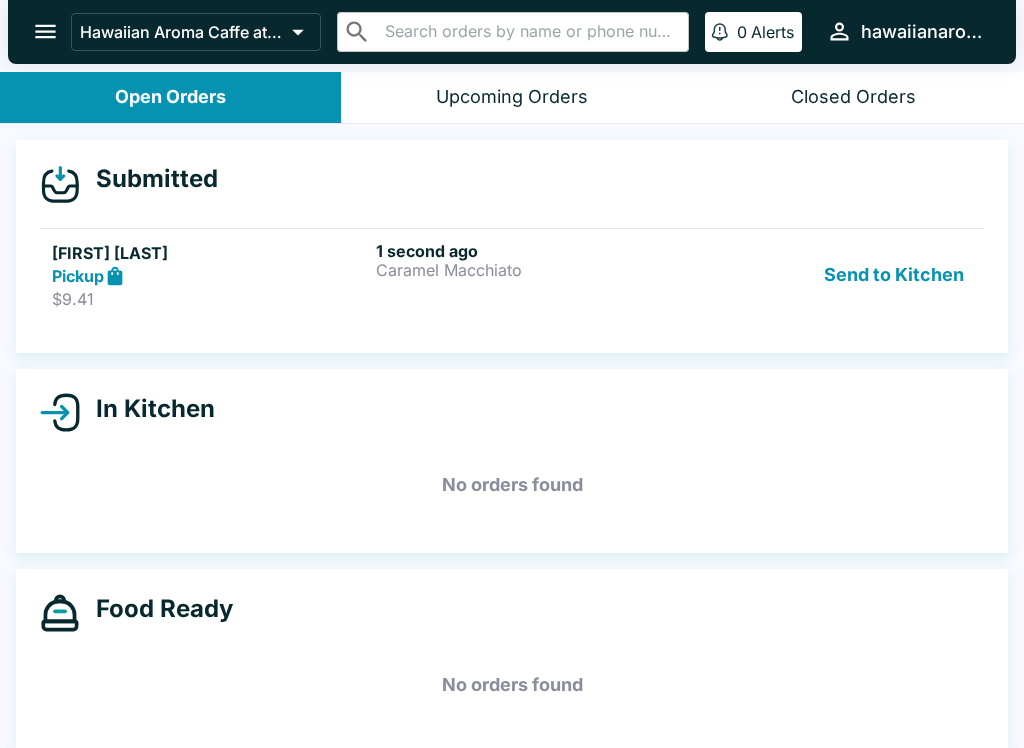 click on "Caramel Macchiato" at bounding box center (534, 270) 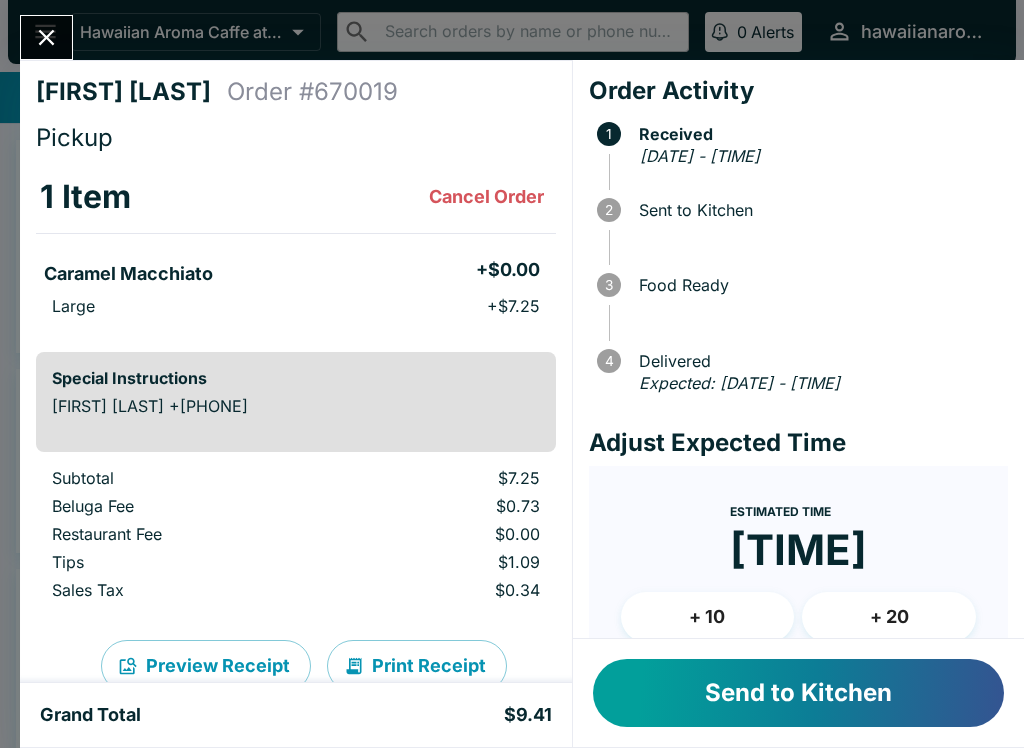 click on "Send to Kitchen" at bounding box center [798, 693] 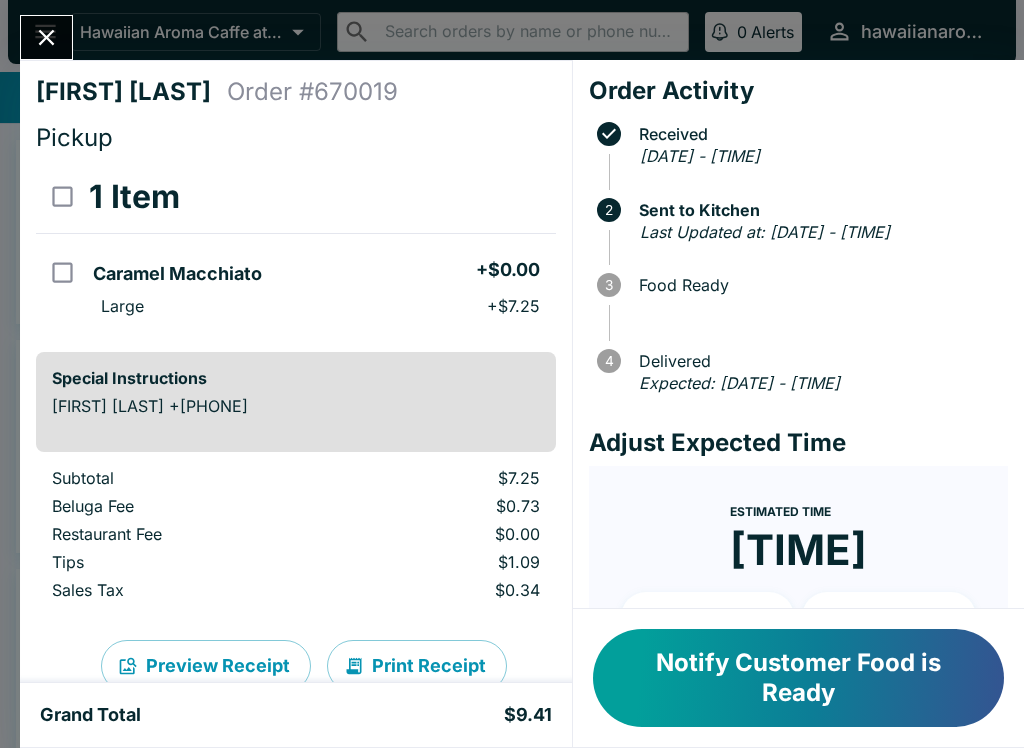 click on "[FIRST] [LAST] Order # 670019 Pickup 1 Item Caramel Macchiato + $0.00 Large + $7.25 Special Instructions [FIRST] [LAST] +[PHONE] Subtotal $7.25 Beluga Fee $0.73 Restaurant Fee $0.00 Tips $1.09 Sales Tax $0.34 Preview Receipt Print Receipt Grand Total $9.41 Order Activity Received [DATE] - [TIME] 2 Sent to Kitchen Last Updated at: [DATE] - [TIME] 3 Food Ready   4 Delivered Expected: [DATE] - [TIME] Adjust Expected Time Estimated Time [TIME] + 10 + 20 Reset Update ETA Notify Customer Food is Ready" at bounding box center [512, 374] 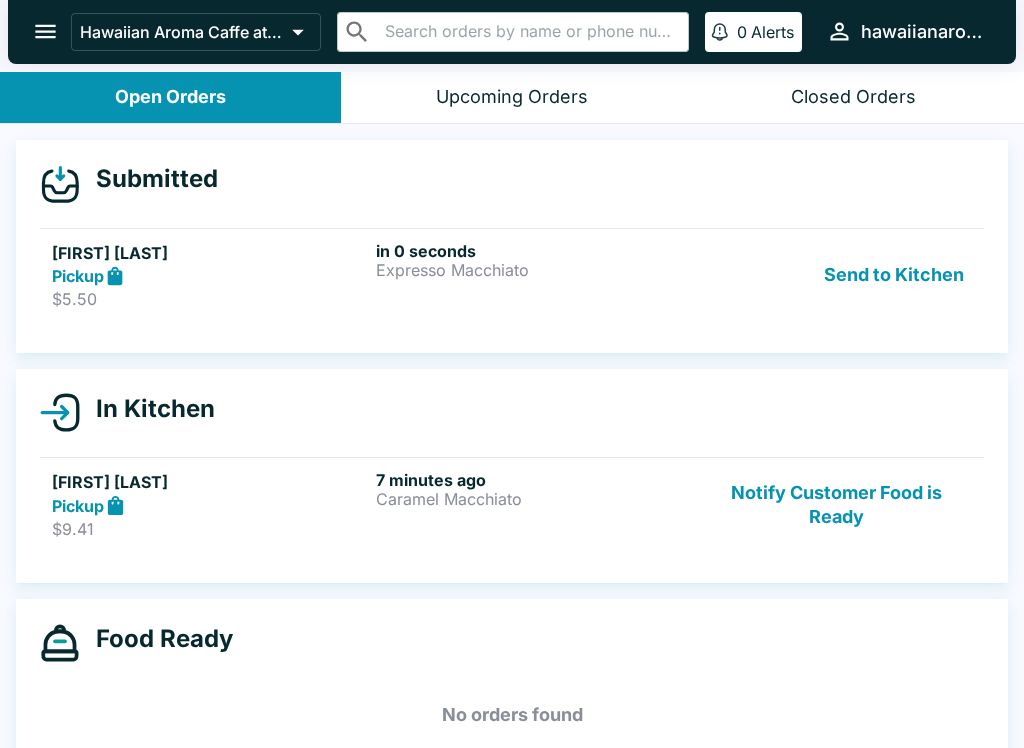 click on "[FIRST] [LAST] Pickup $5.50 in 0 seconds Expresso Macchiato Send to Kitchen" at bounding box center [512, 275] 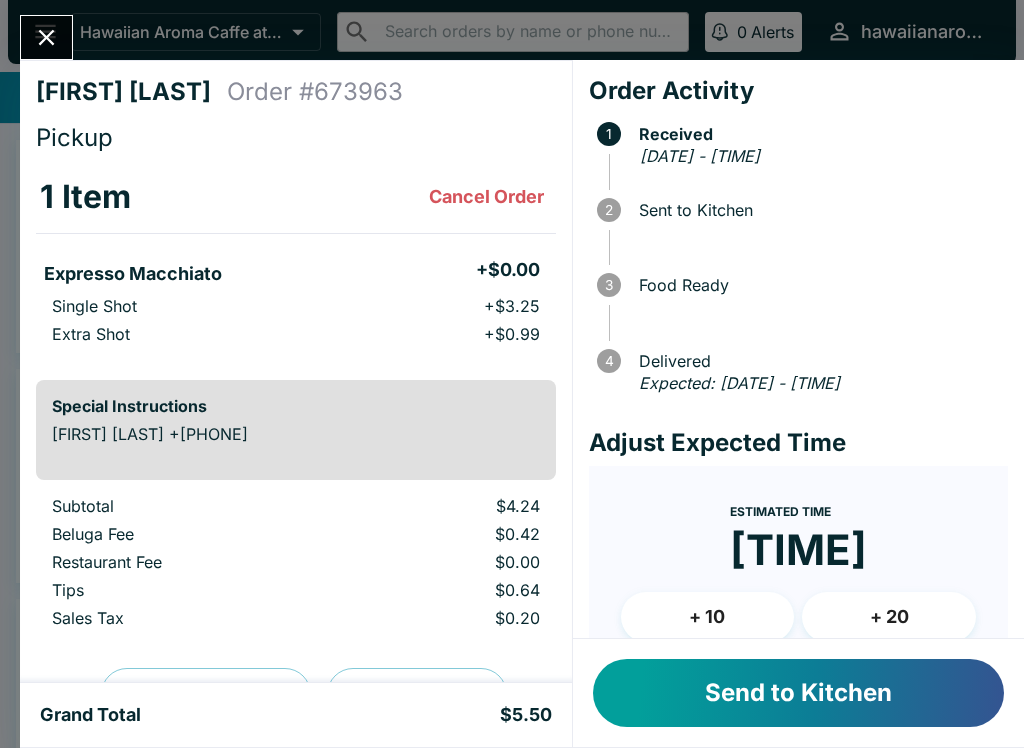 click on "Send to Kitchen" at bounding box center [798, 693] 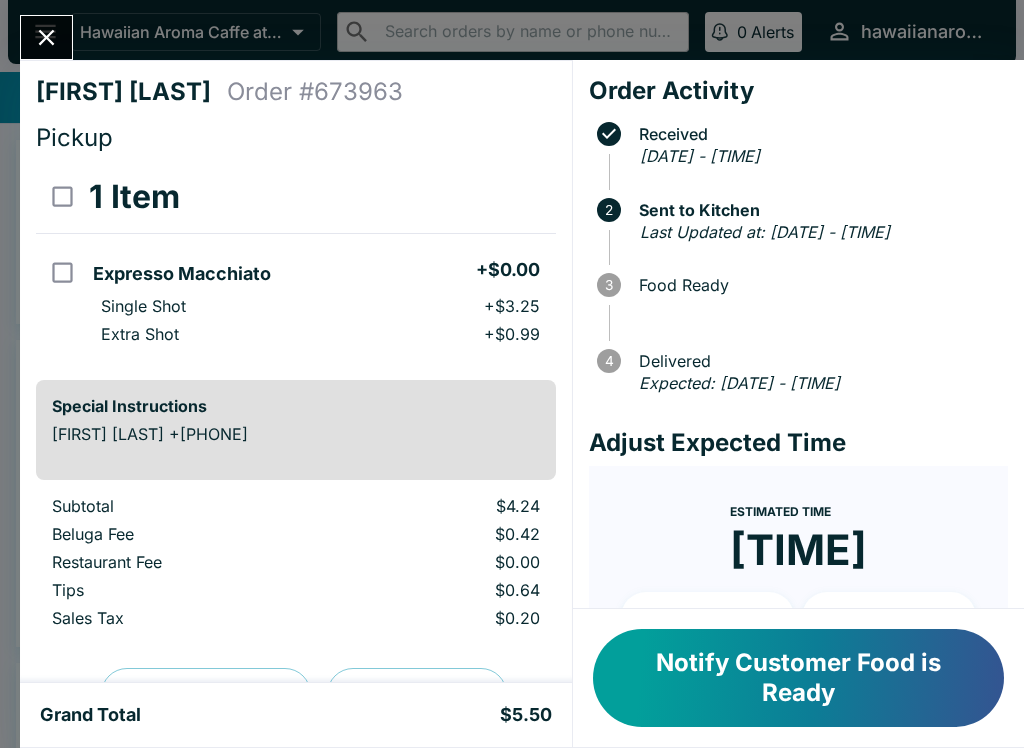 click 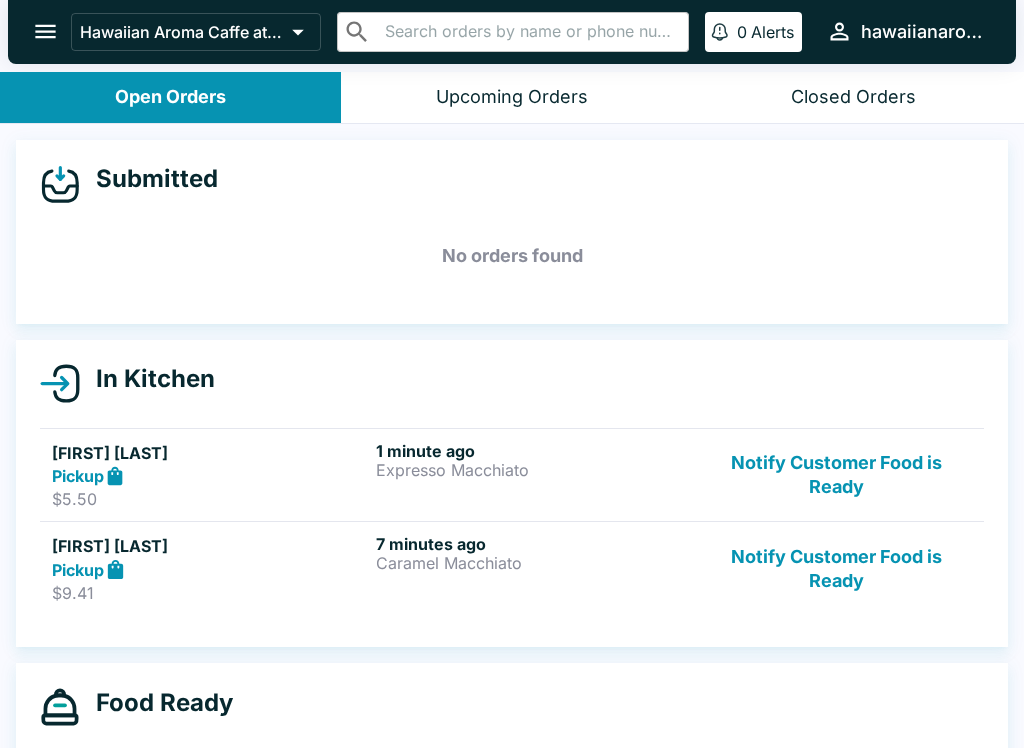 click on "Notify Customer Food is Ready" at bounding box center [836, 568] 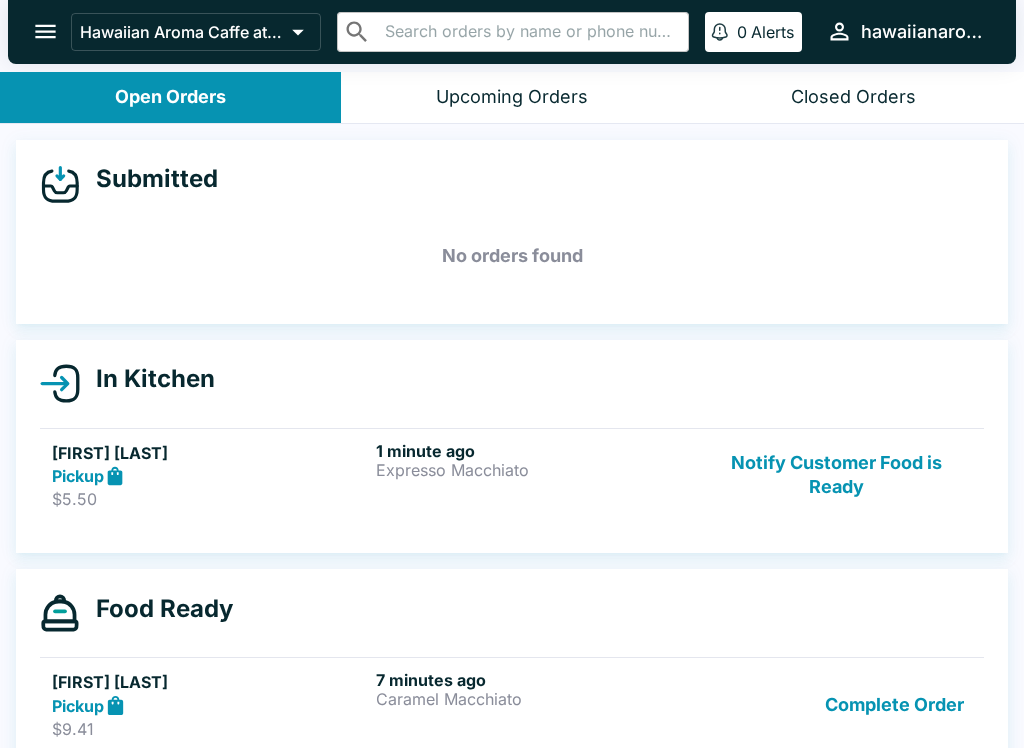 click on "Notify Customer Food is Ready" at bounding box center (836, 475) 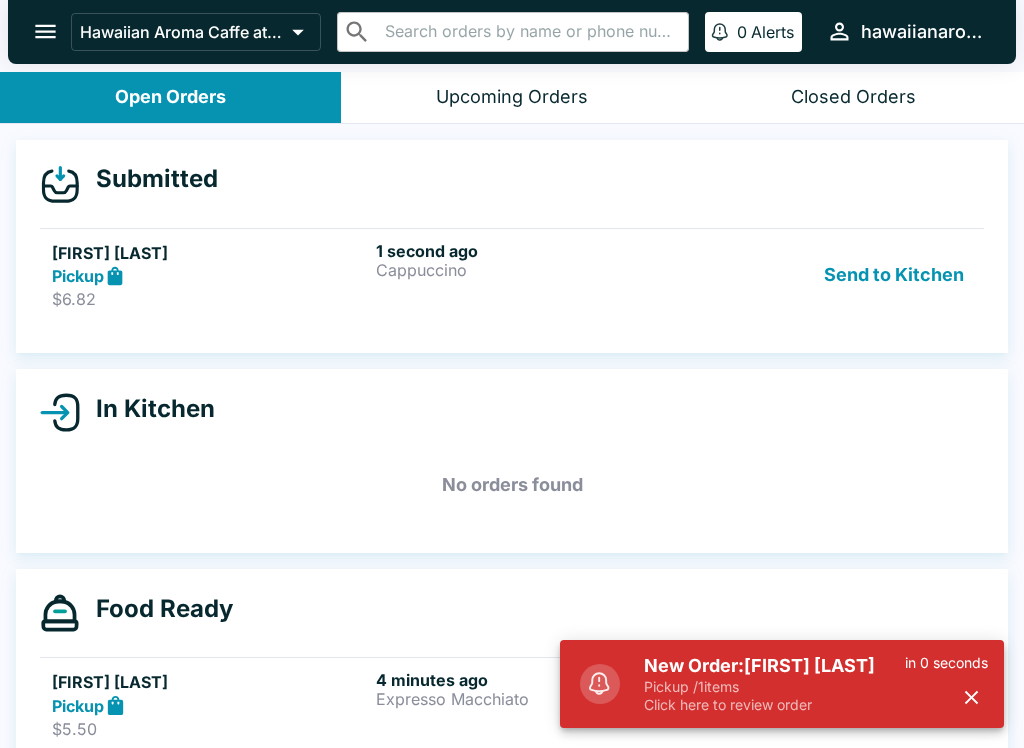 click on "[FIRST] [LAST]  Pickup $6.82 1 second ago Cappuccino Send to Kitchen" at bounding box center (512, 275) 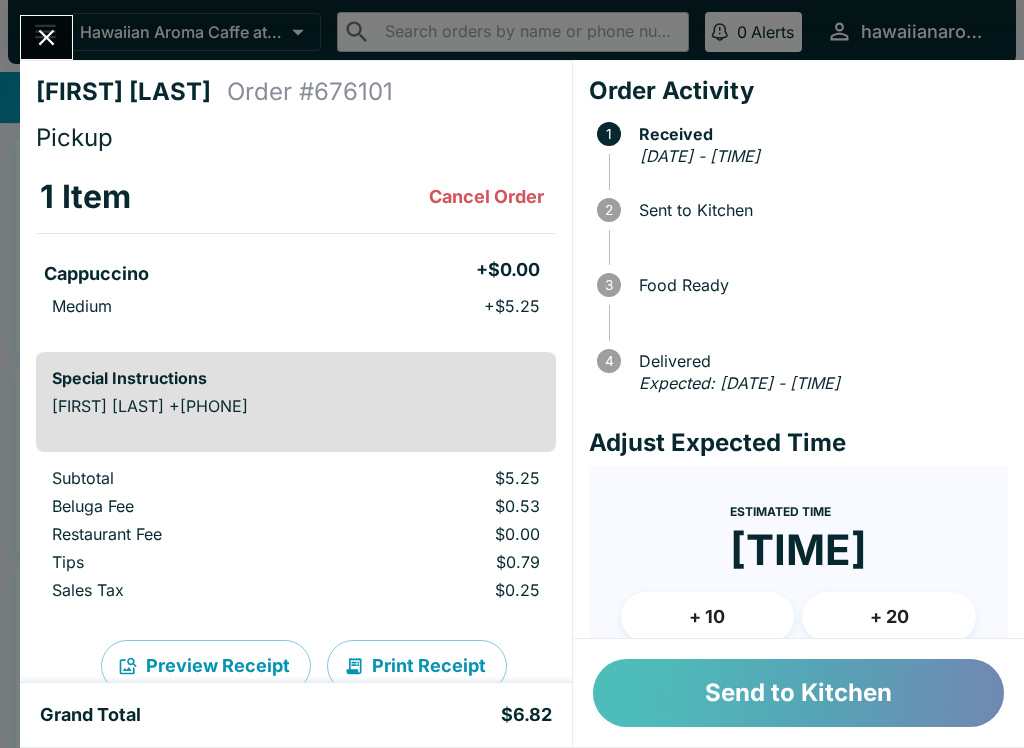 click on "Send to Kitchen" at bounding box center [798, 693] 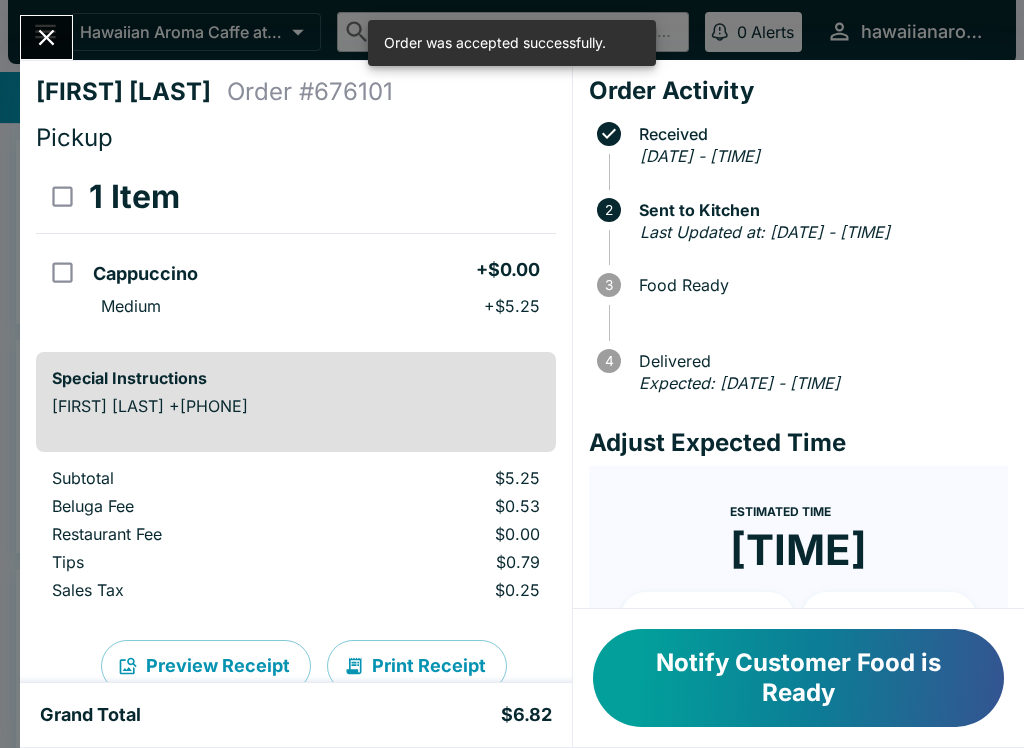 click 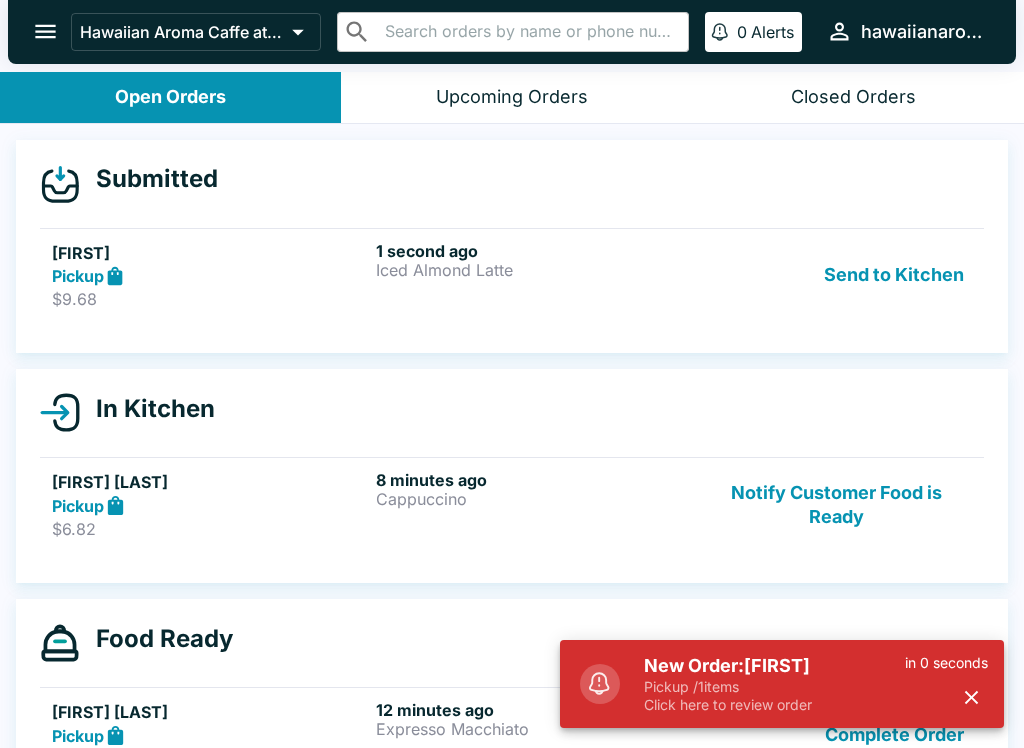 click on "Click here to review order" at bounding box center (774, 705) 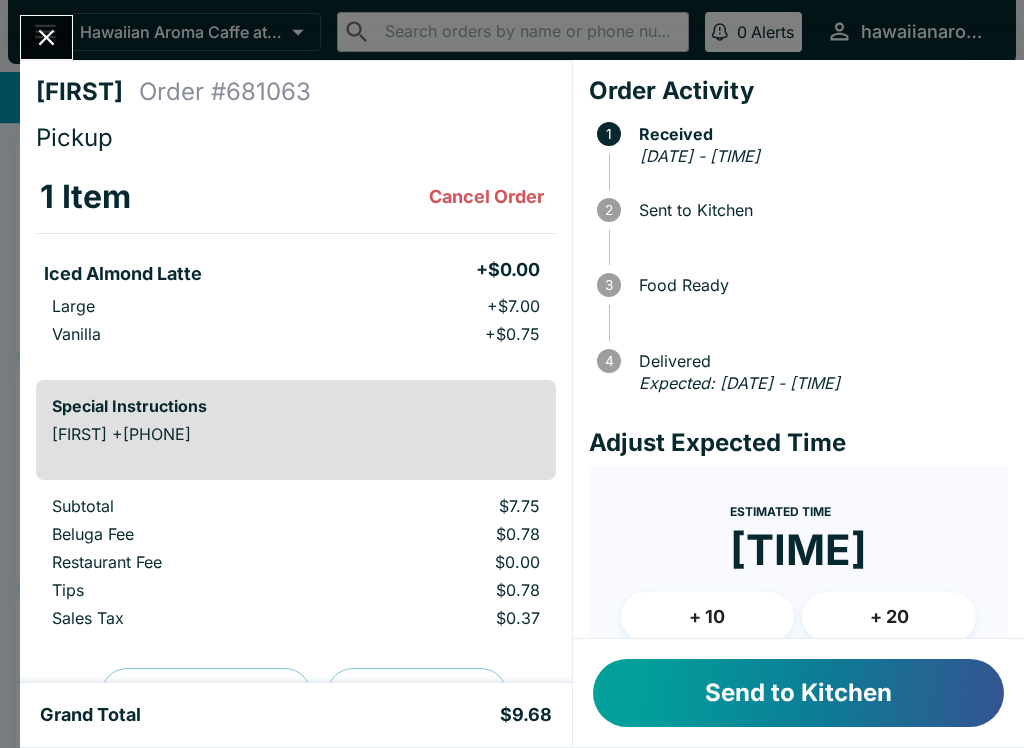 click on "Send to Kitchen" at bounding box center (798, 693) 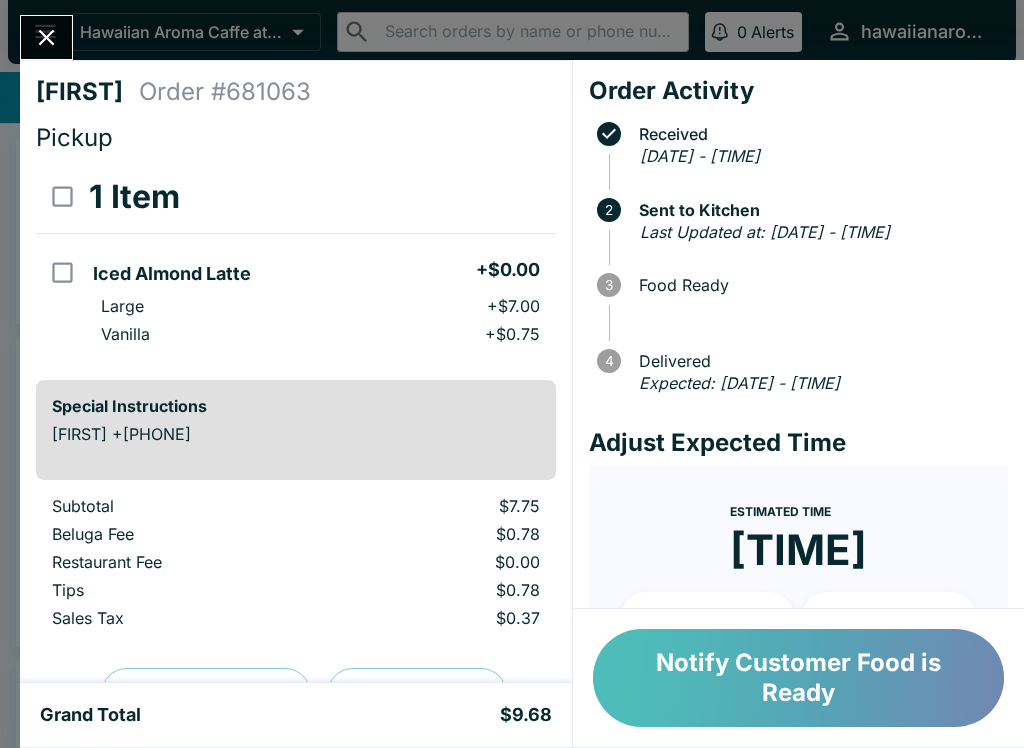 click on "Notify Customer Food is Ready" at bounding box center (798, 678) 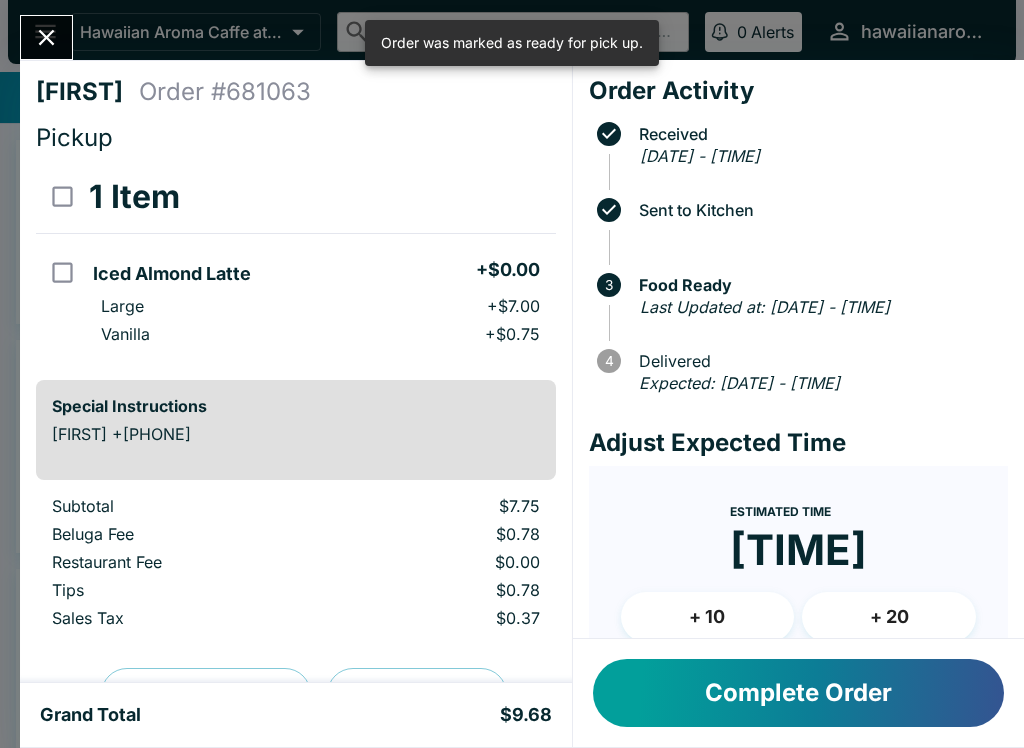 click 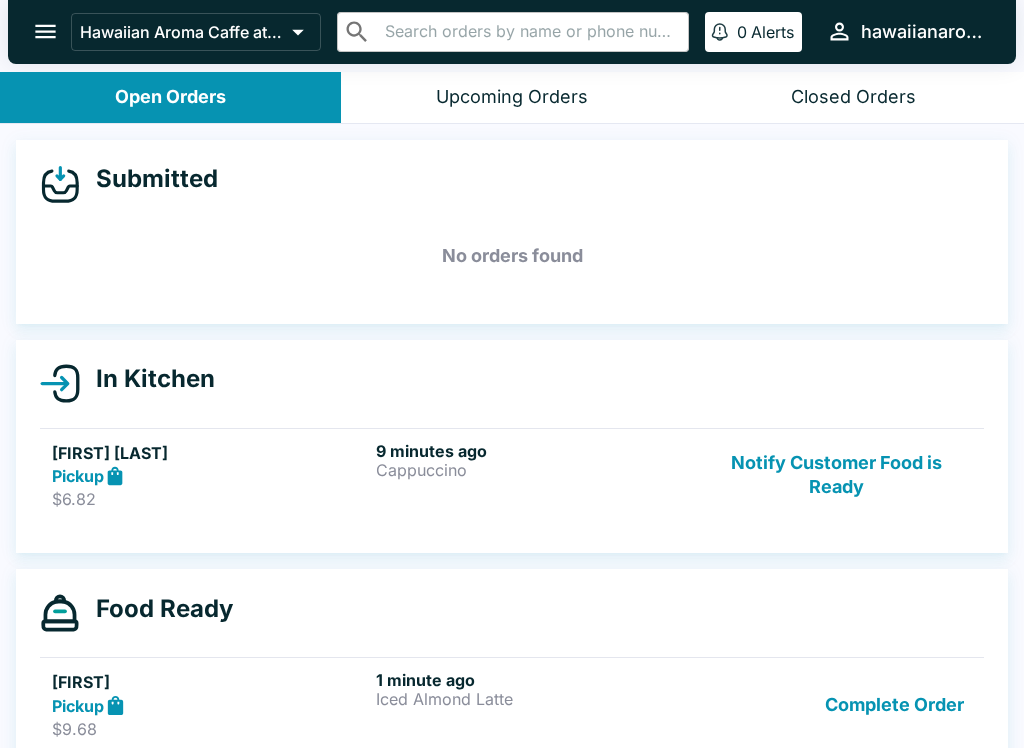 click on "Notify Customer Food is Ready" at bounding box center (836, 475) 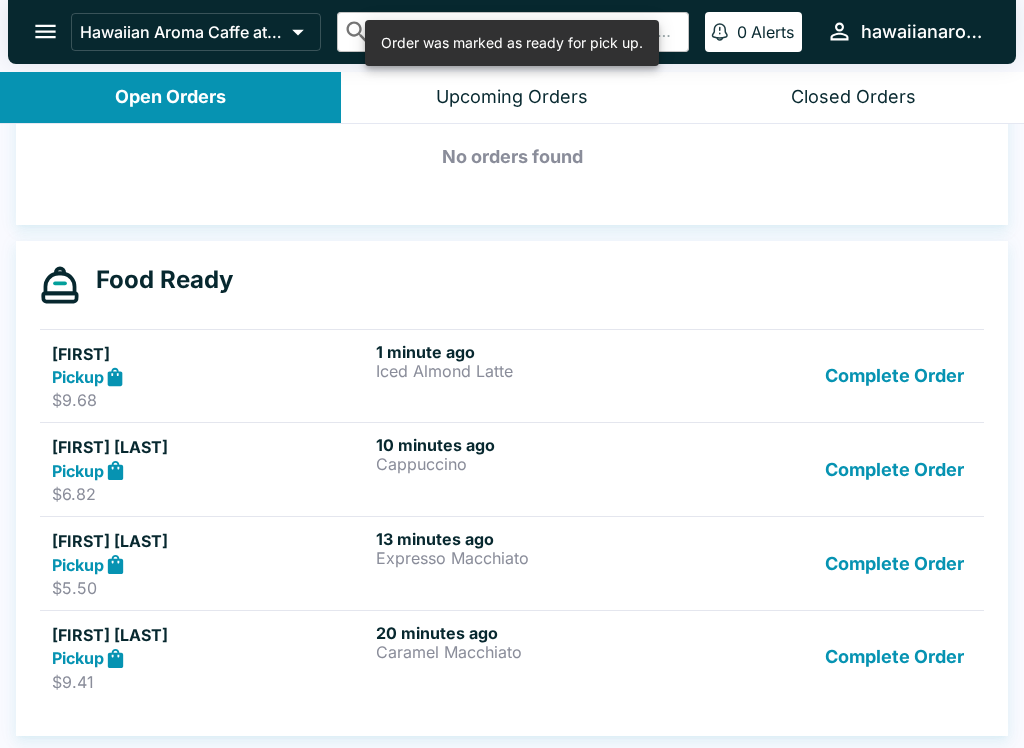 scroll, scrollTop: 299, scrollLeft: 0, axis: vertical 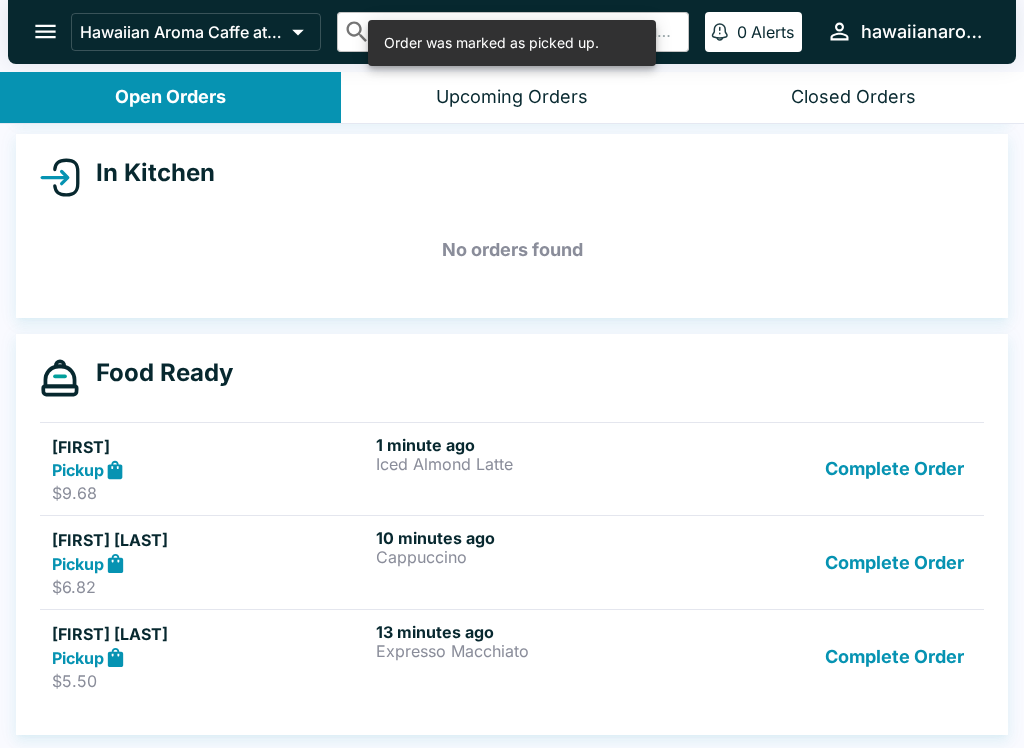 click on "Complete Order" at bounding box center (894, 562) 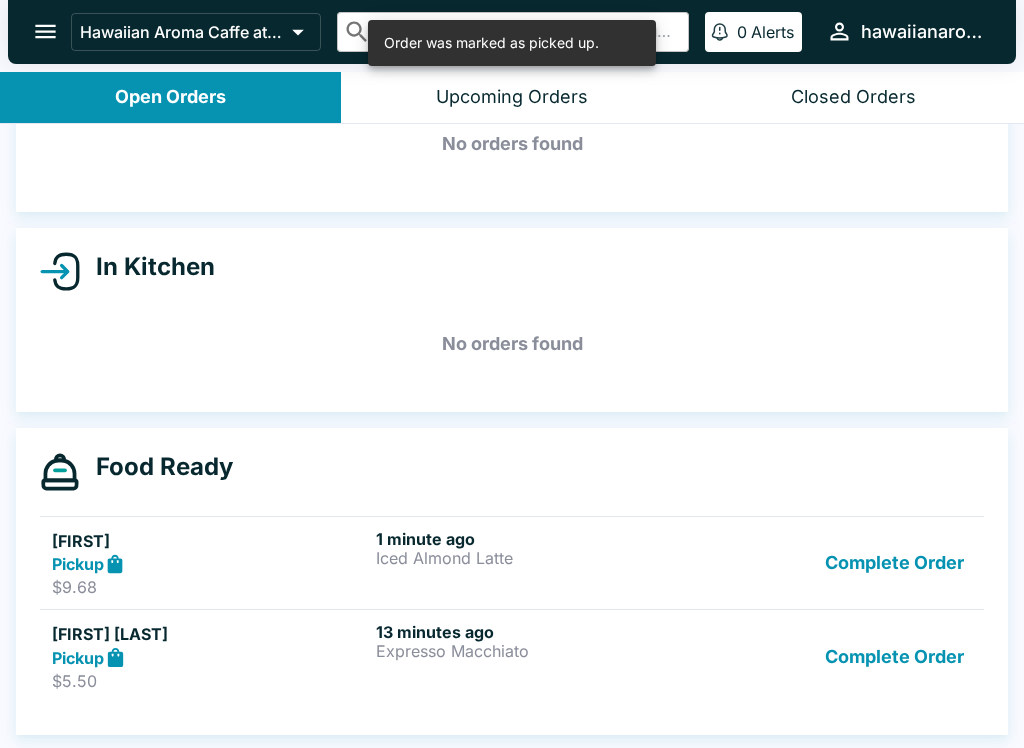 click on "Complete Order" at bounding box center (894, 656) 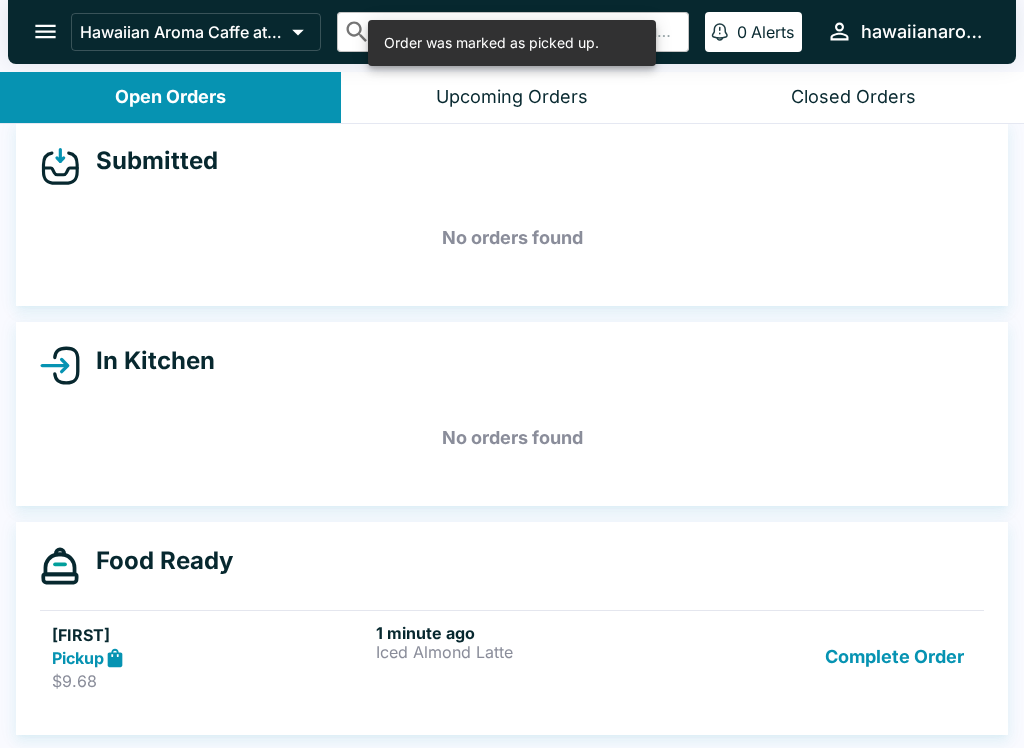 scroll, scrollTop: 18, scrollLeft: 0, axis: vertical 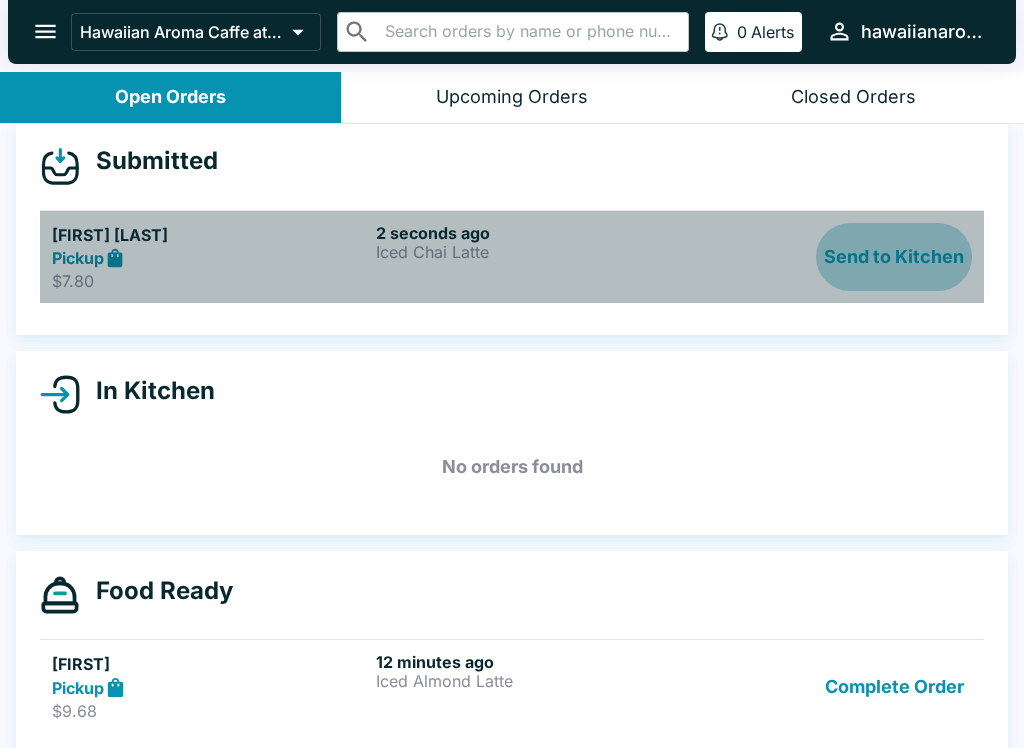 click on "Send to Kitchen" at bounding box center (894, 257) 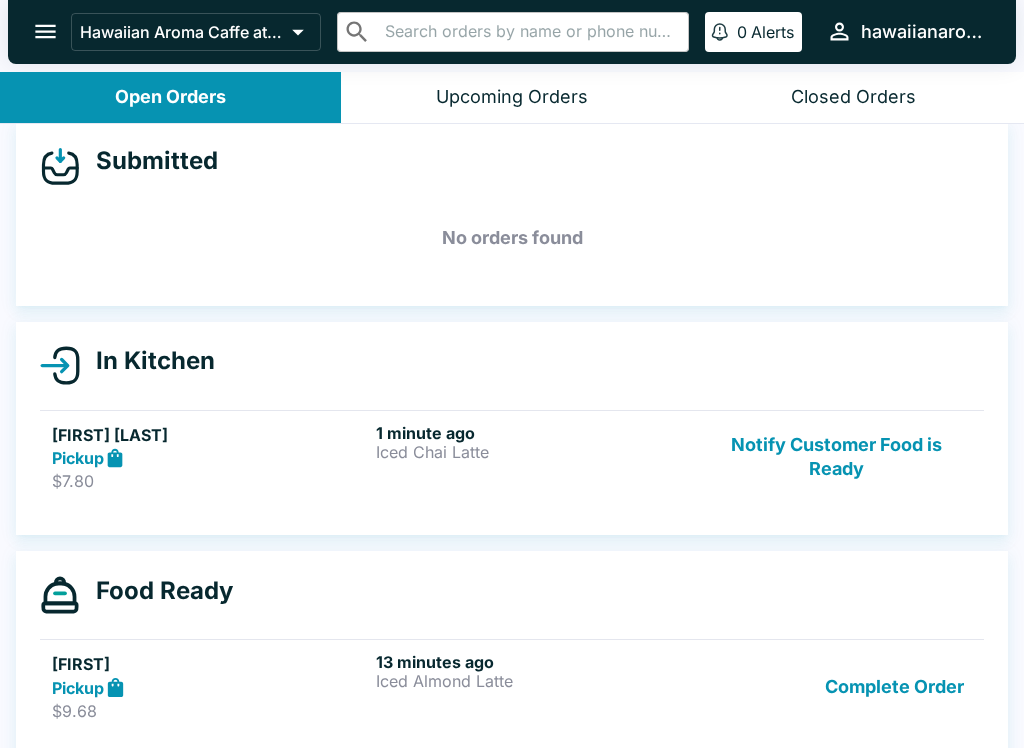 click on "1 minute ago Iced Chai Latte" at bounding box center [534, 457] 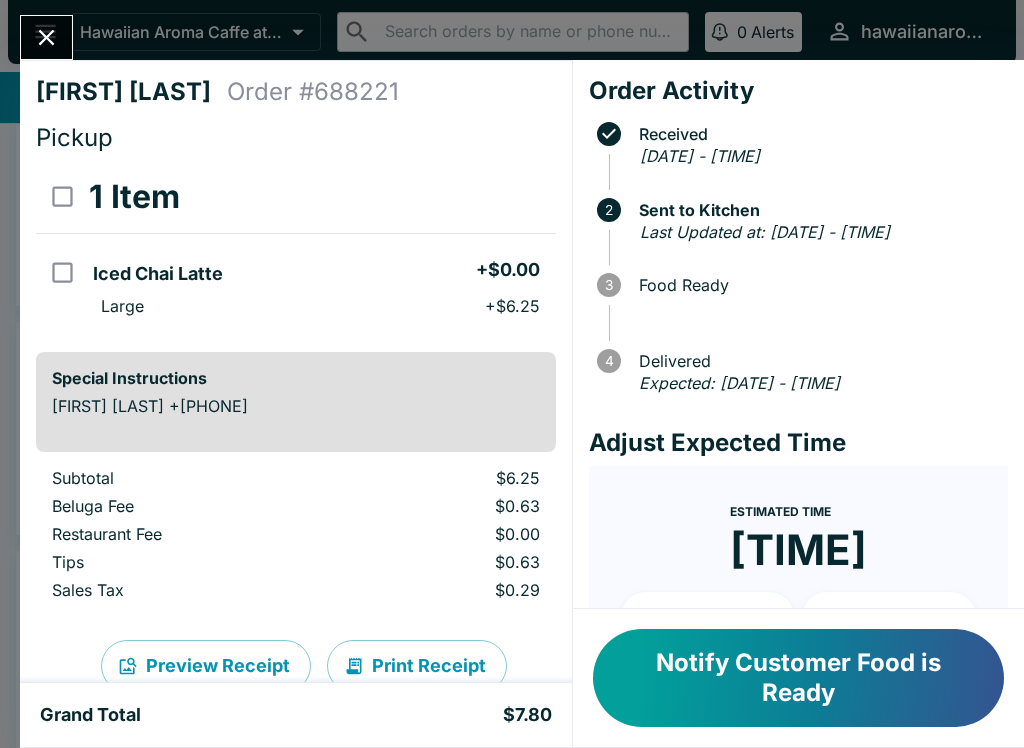 click on "Notify Customer Food is Ready" at bounding box center (798, 678) 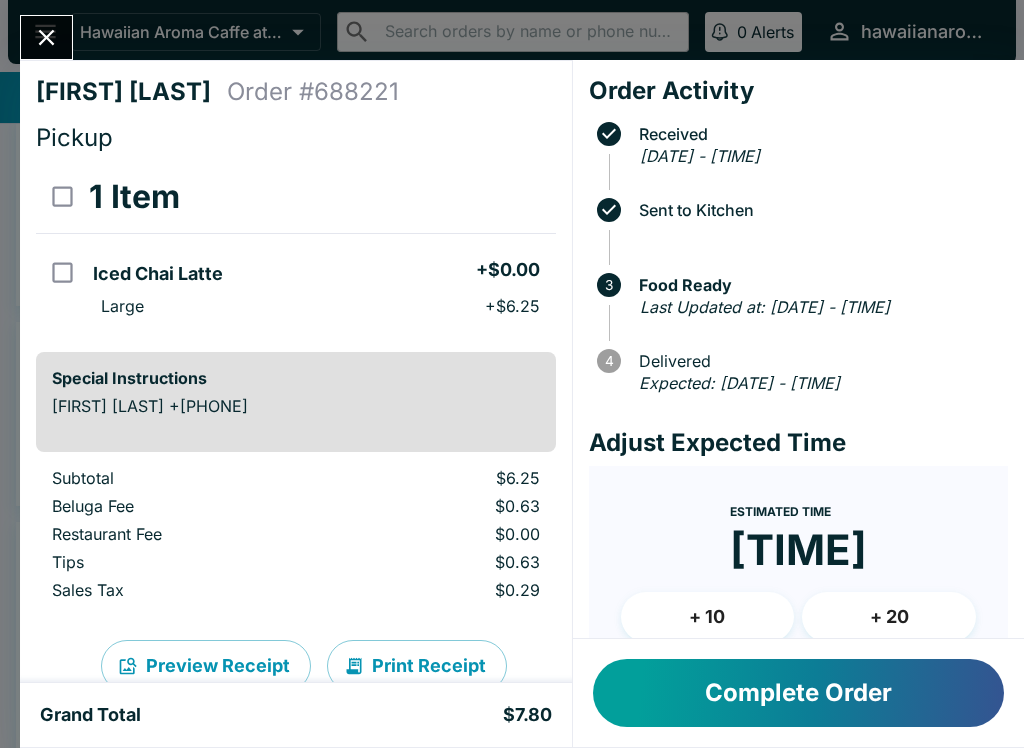 click on "Complete Order" at bounding box center [798, 693] 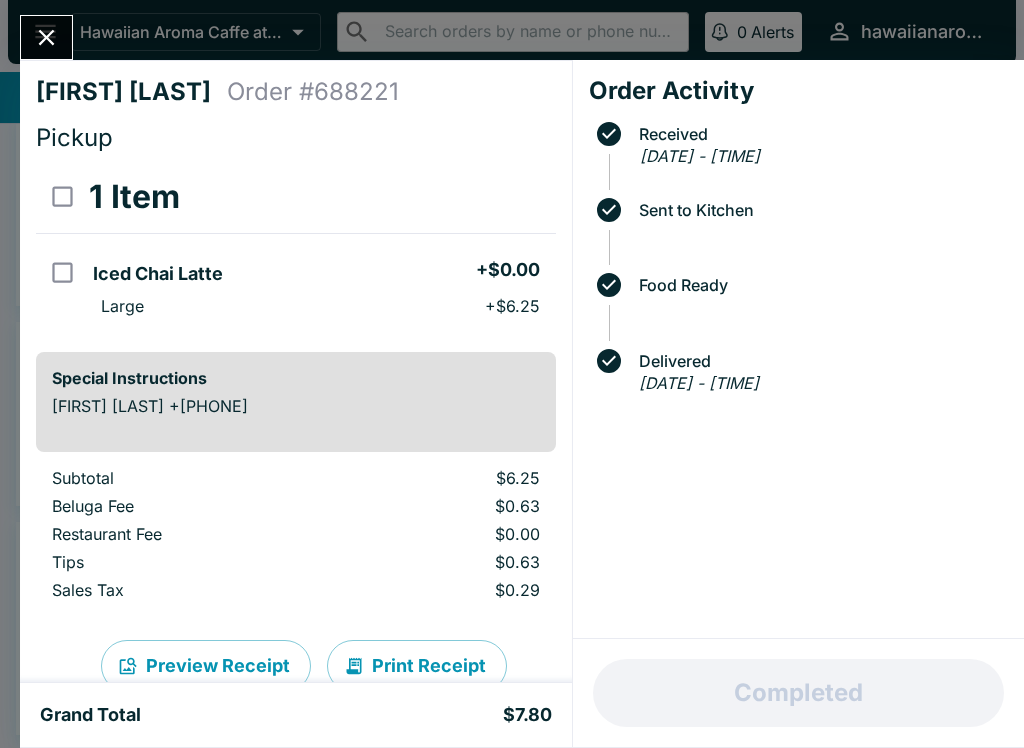 click 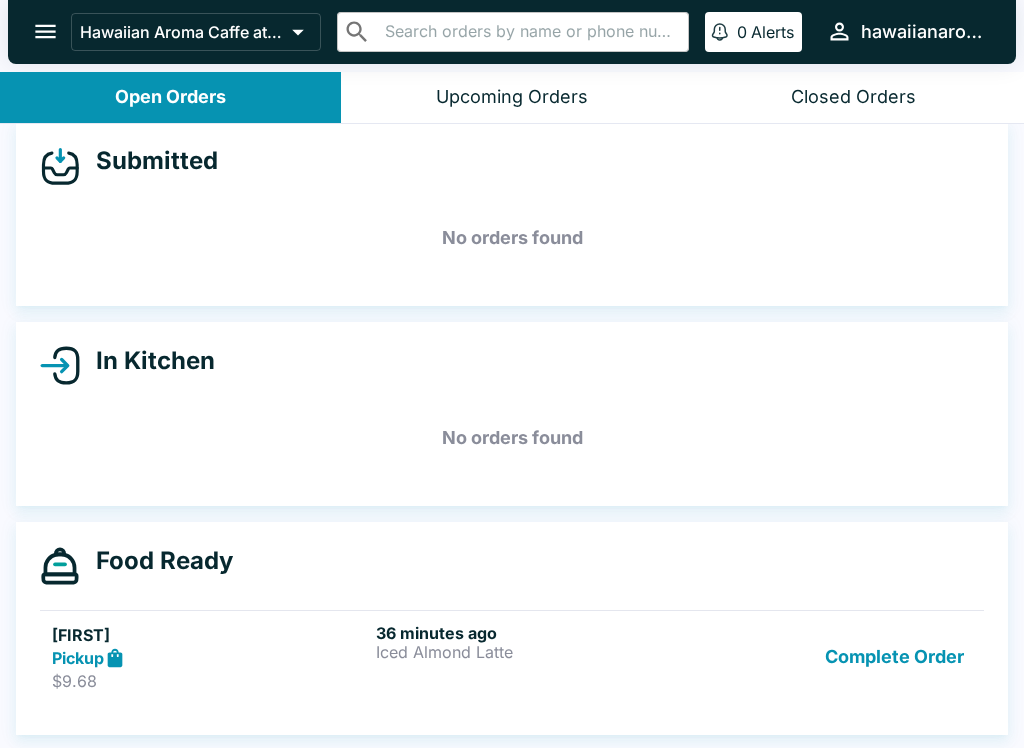 click on "Complete Order" at bounding box center (894, 657) 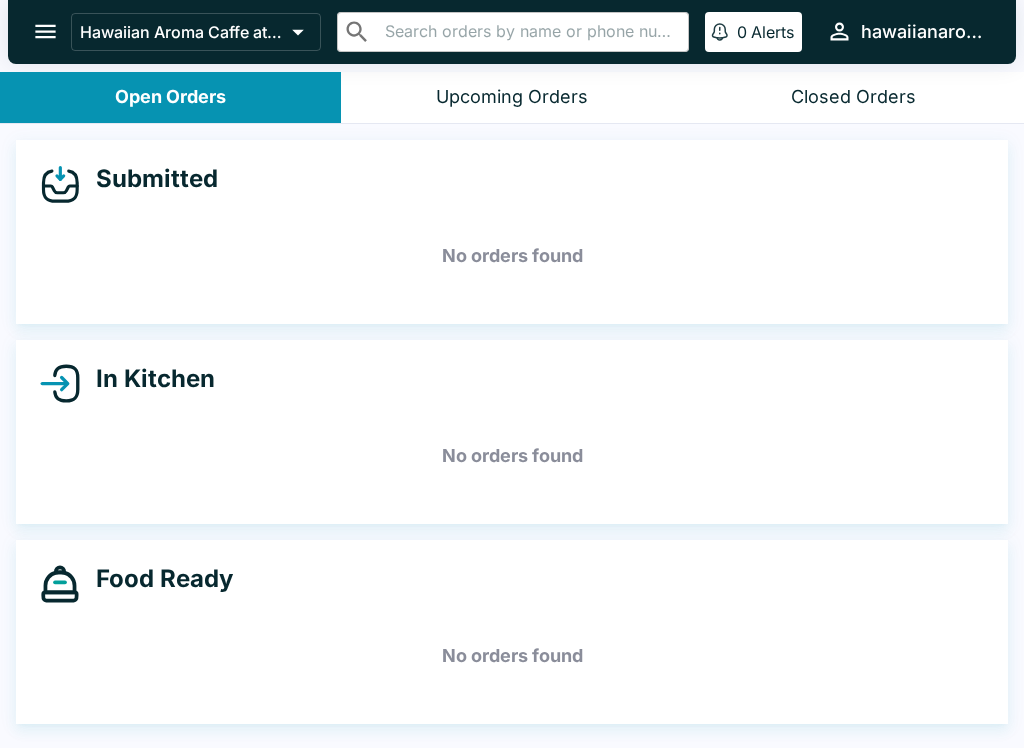scroll, scrollTop: 0, scrollLeft: 0, axis: both 